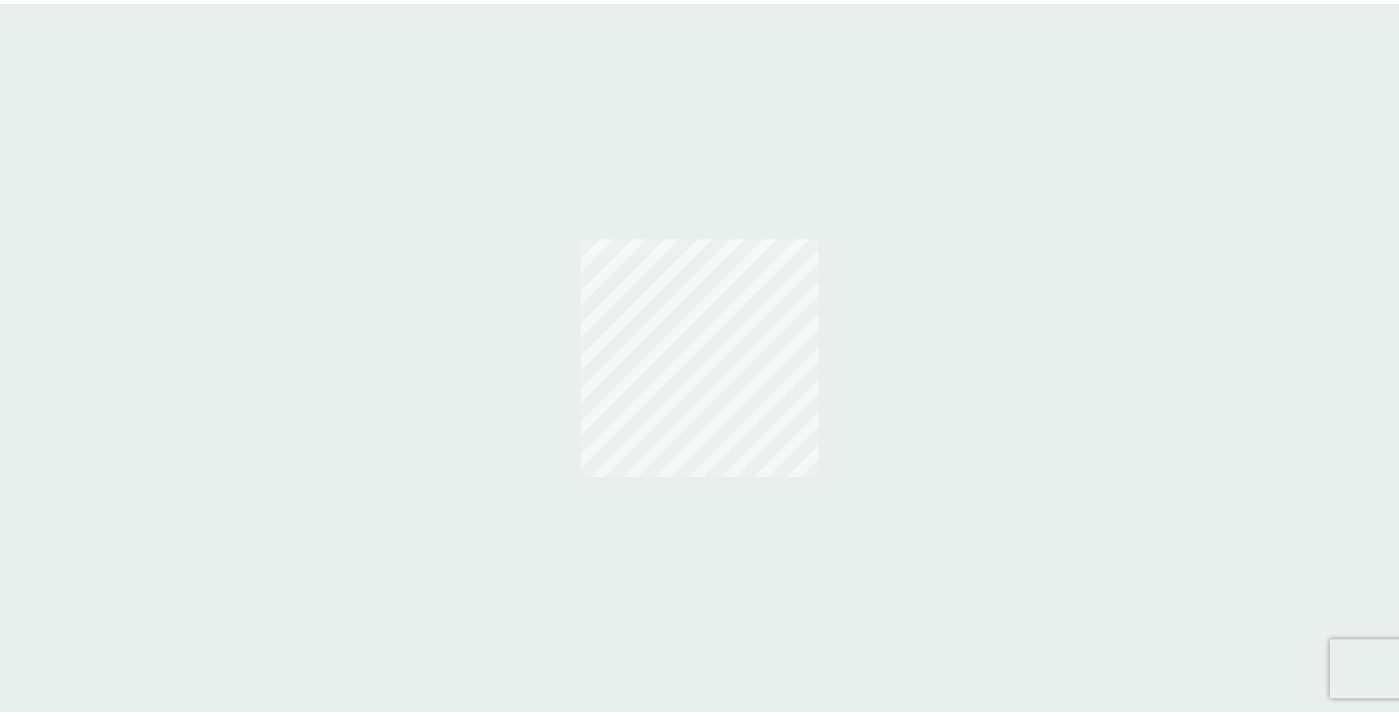 scroll, scrollTop: 0, scrollLeft: 0, axis: both 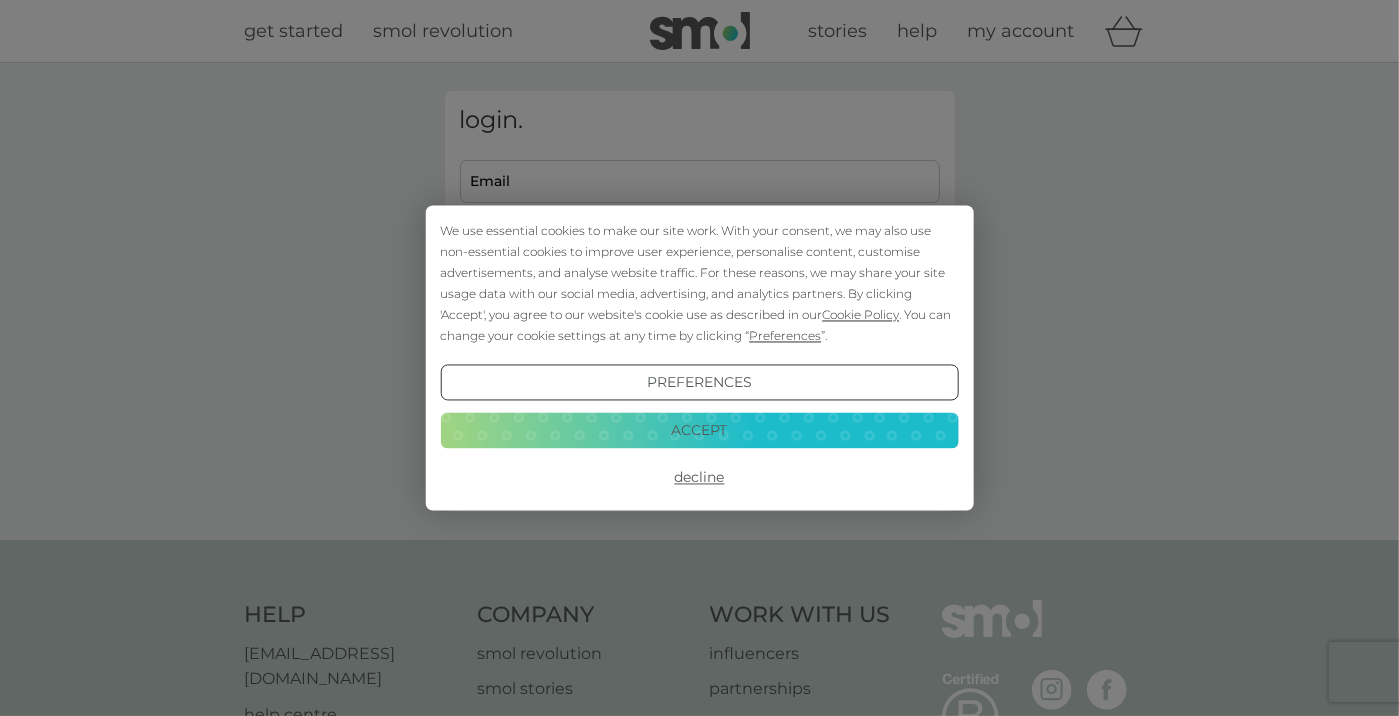 type on "[EMAIL_ADDRESS][DOMAIN_NAME]" 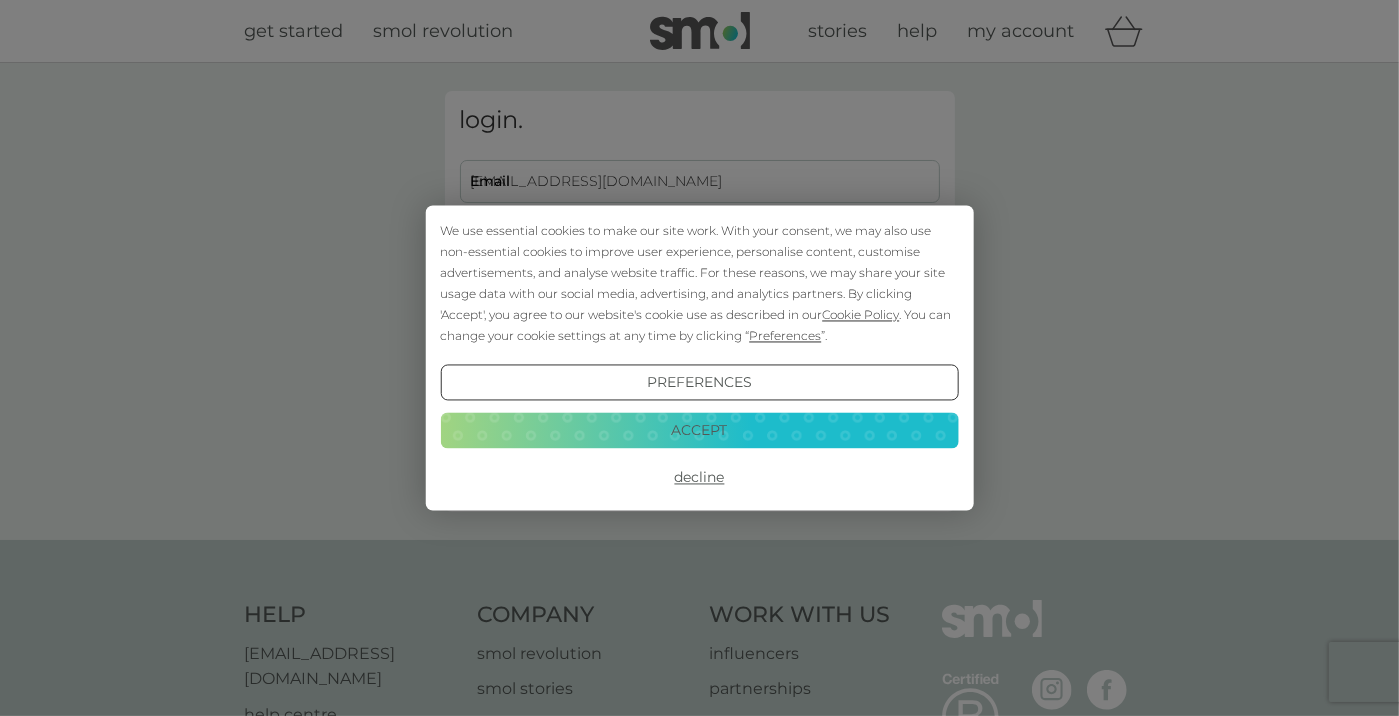 click on "Accept" at bounding box center (699, 430) 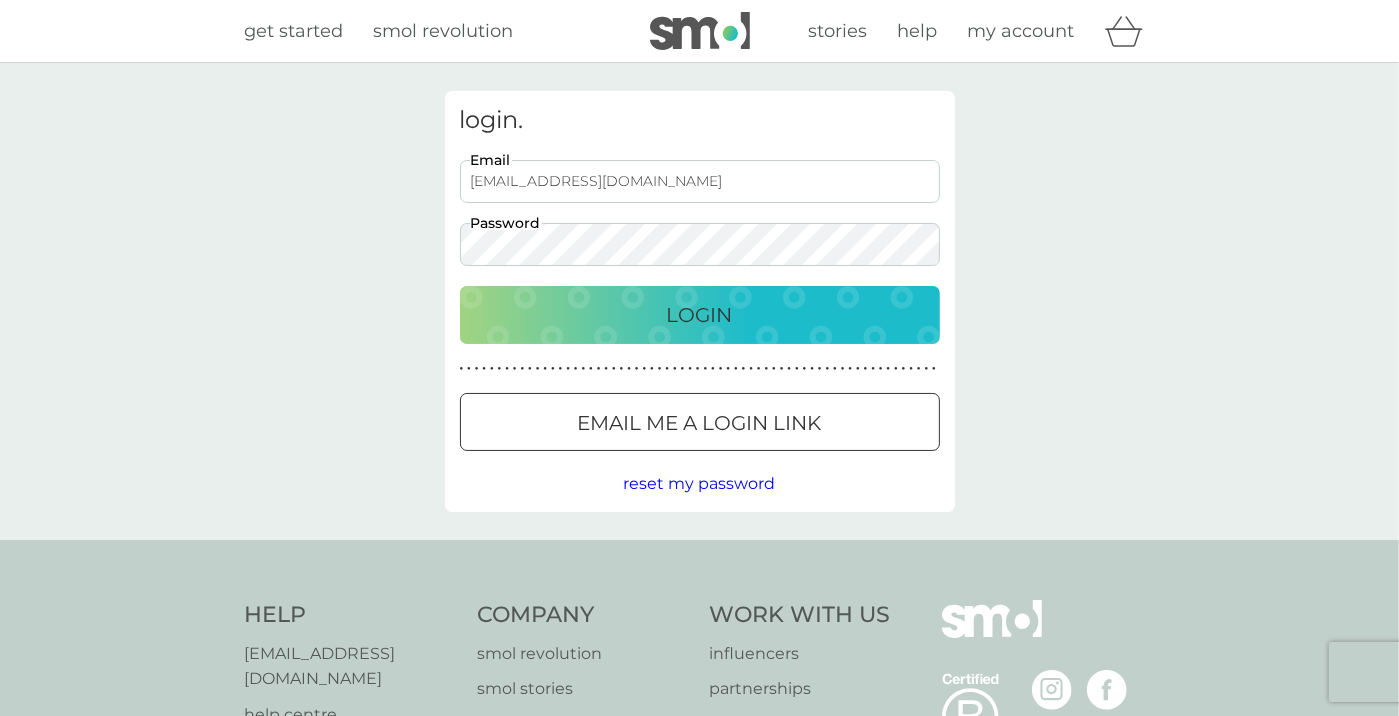 click on "Login" at bounding box center (700, 315) 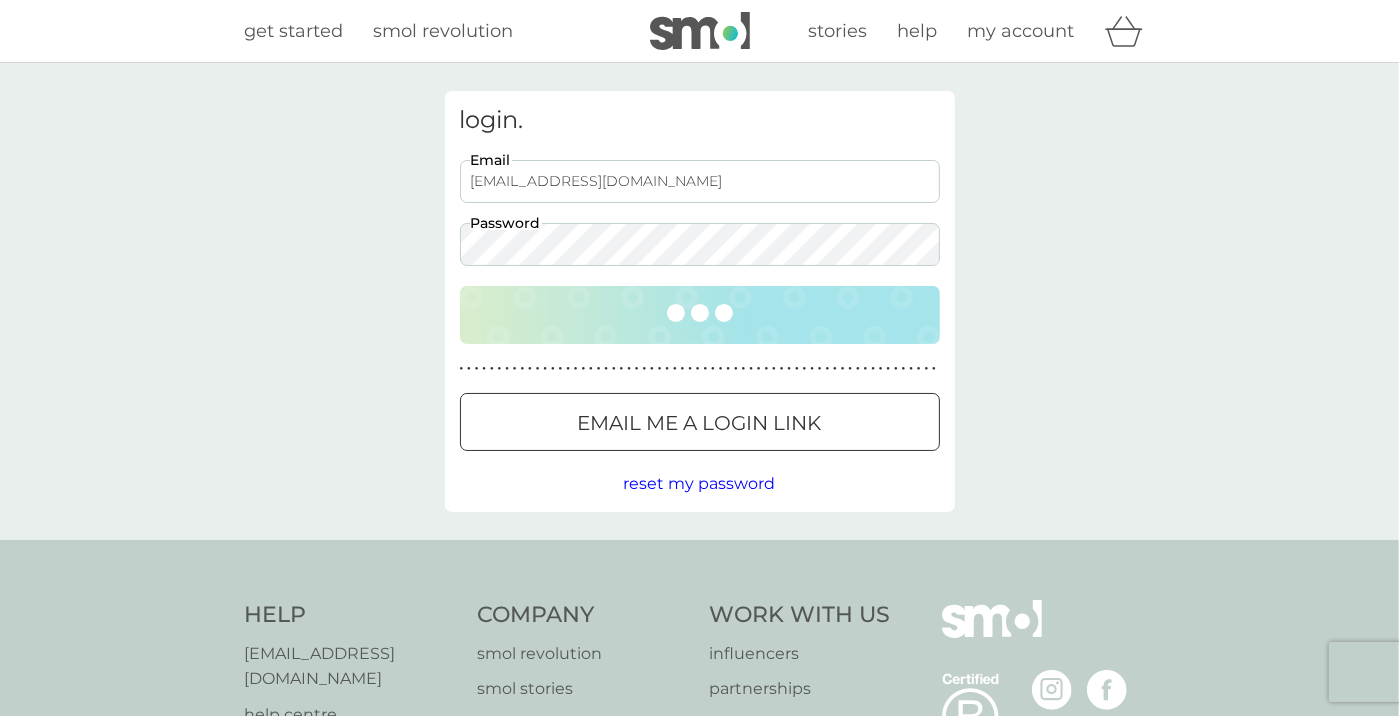 scroll, scrollTop: 0, scrollLeft: 0, axis: both 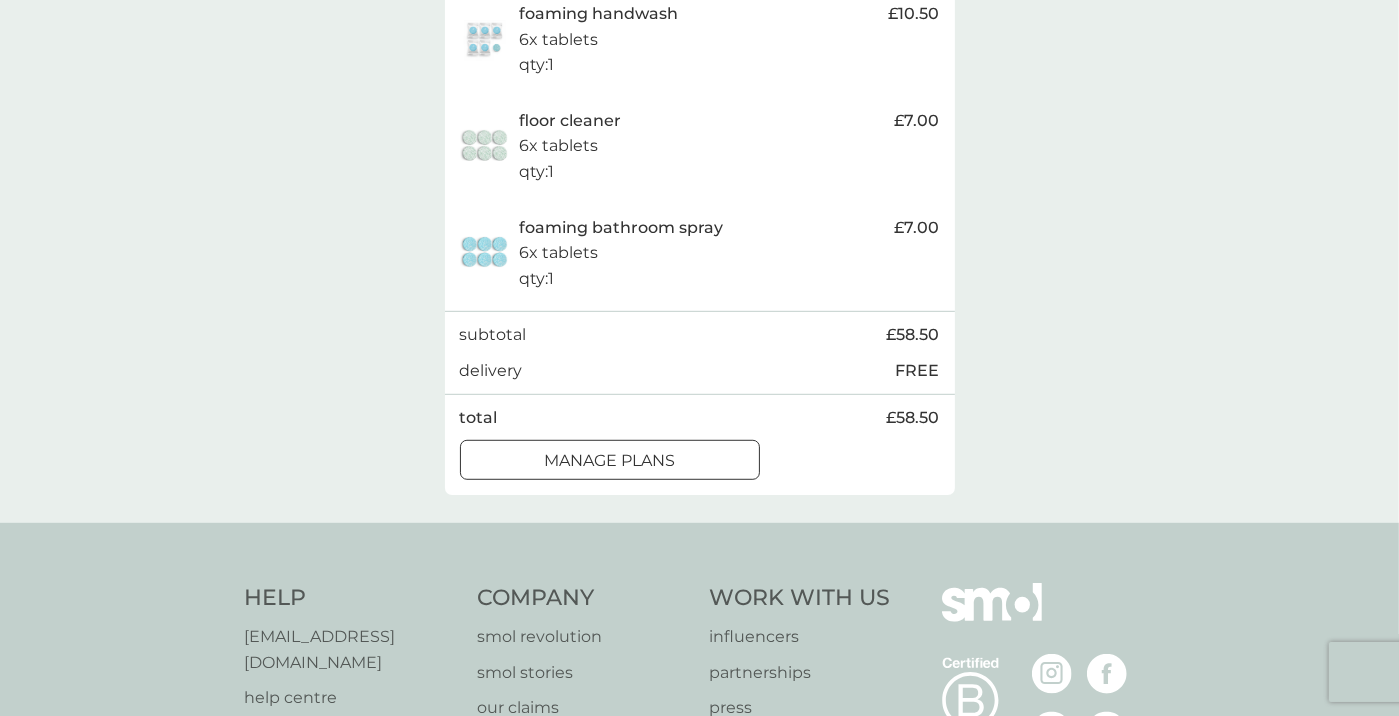 click on "manage plans" at bounding box center (609, 461) 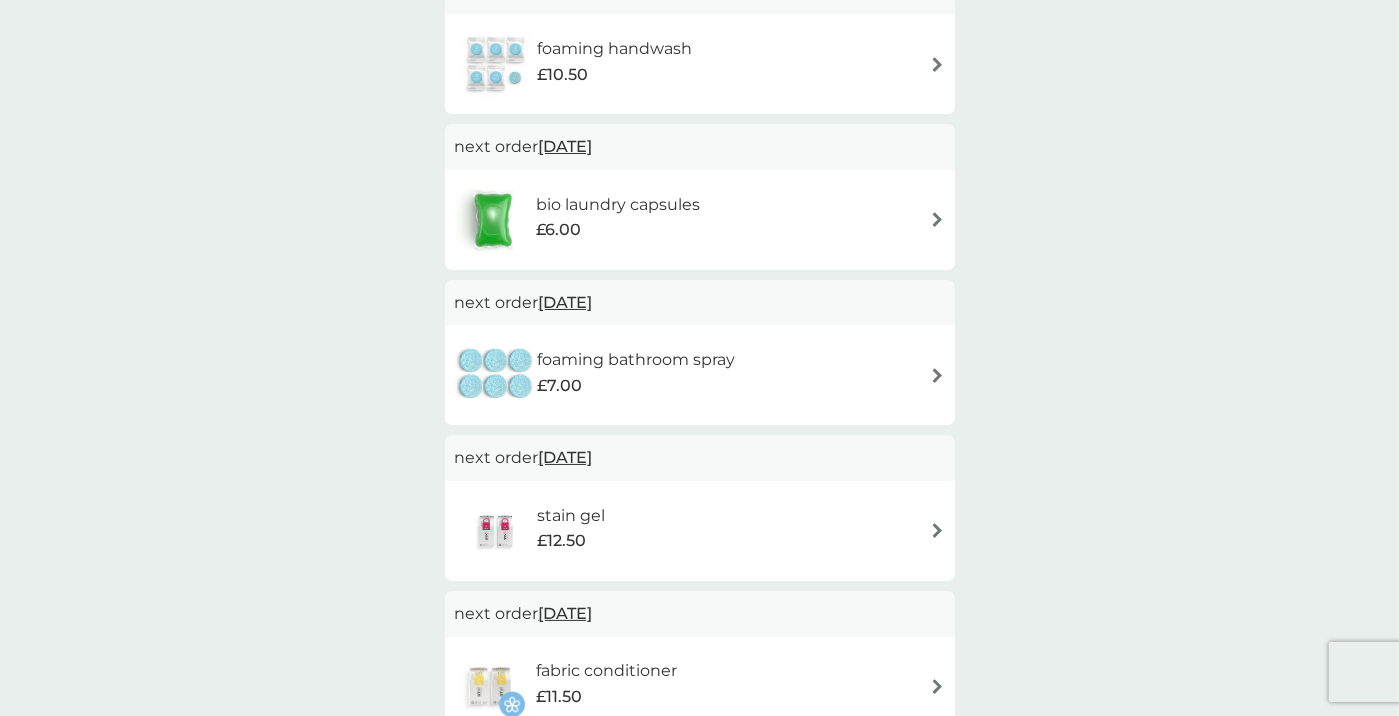 scroll, scrollTop: 0, scrollLeft: 0, axis: both 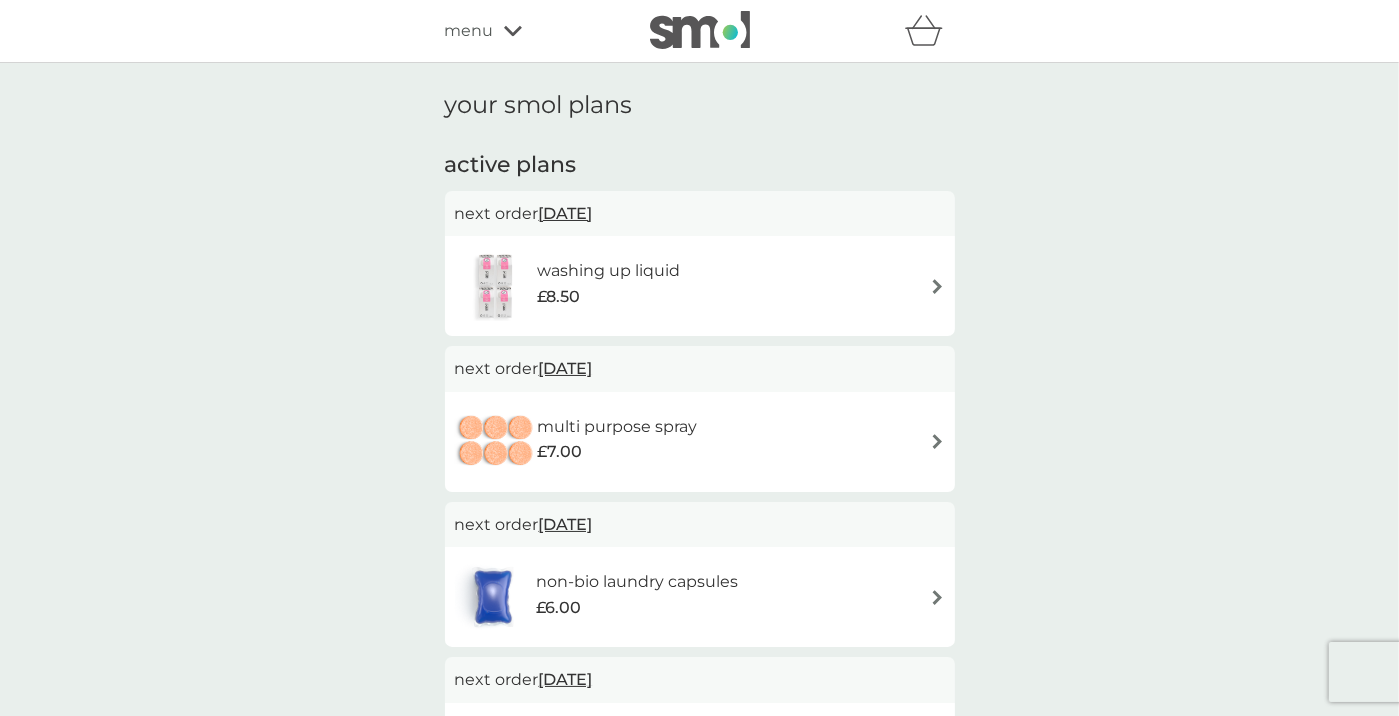 click on "[DATE]" at bounding box center (566, 213) 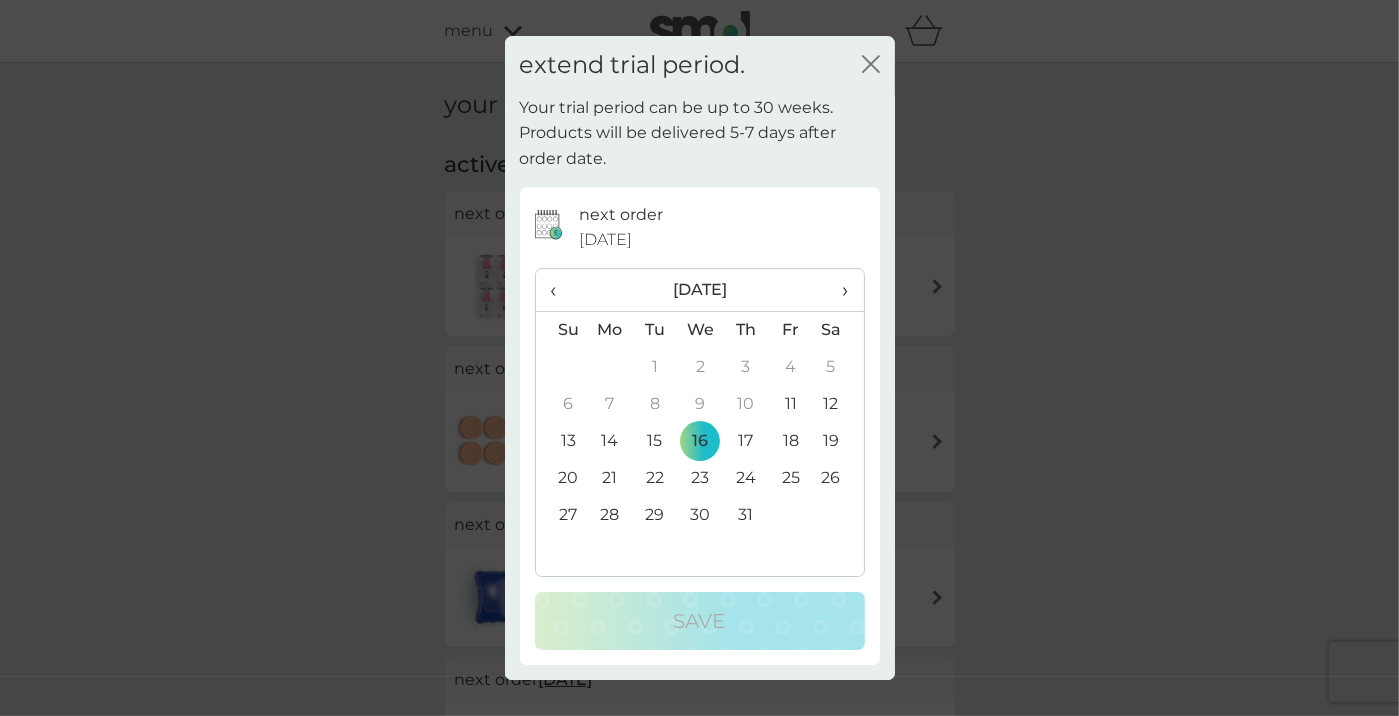 click on "›" at bounding box center (838, 290) 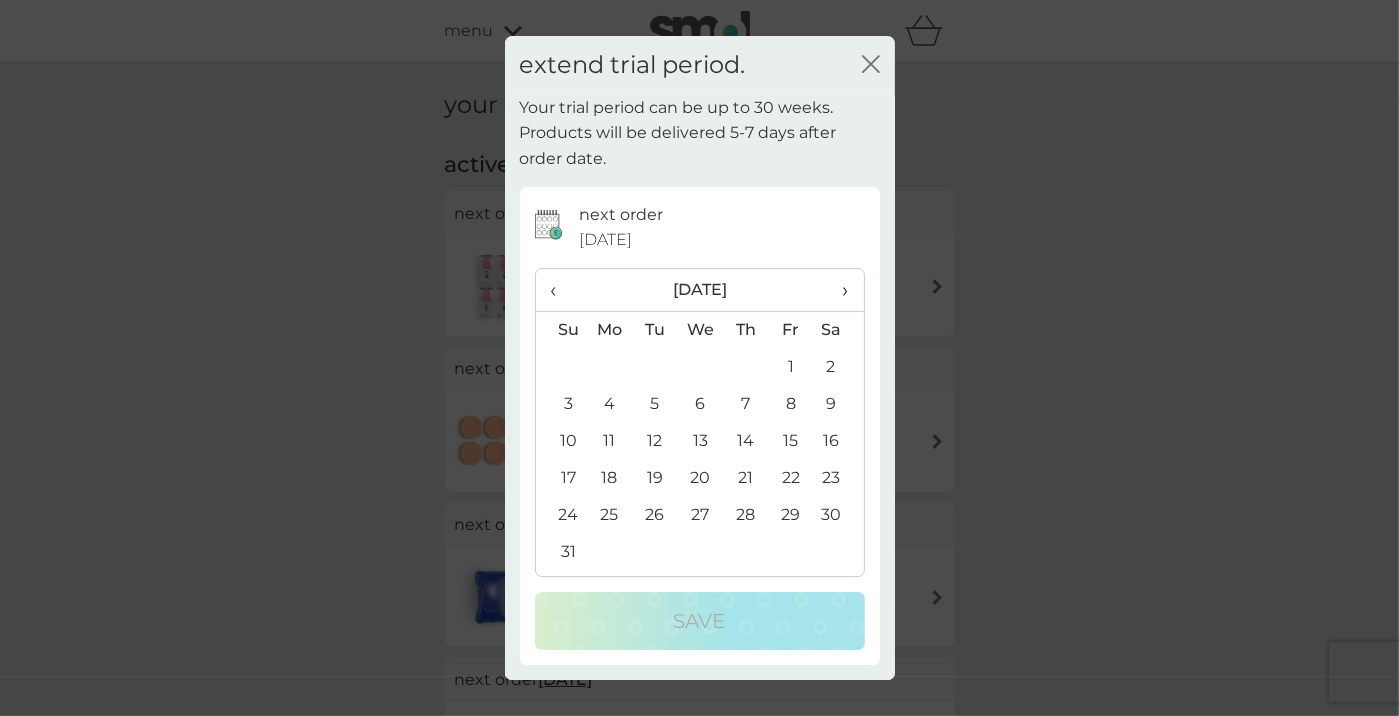 click on "27" at bounding box center (700, 515) 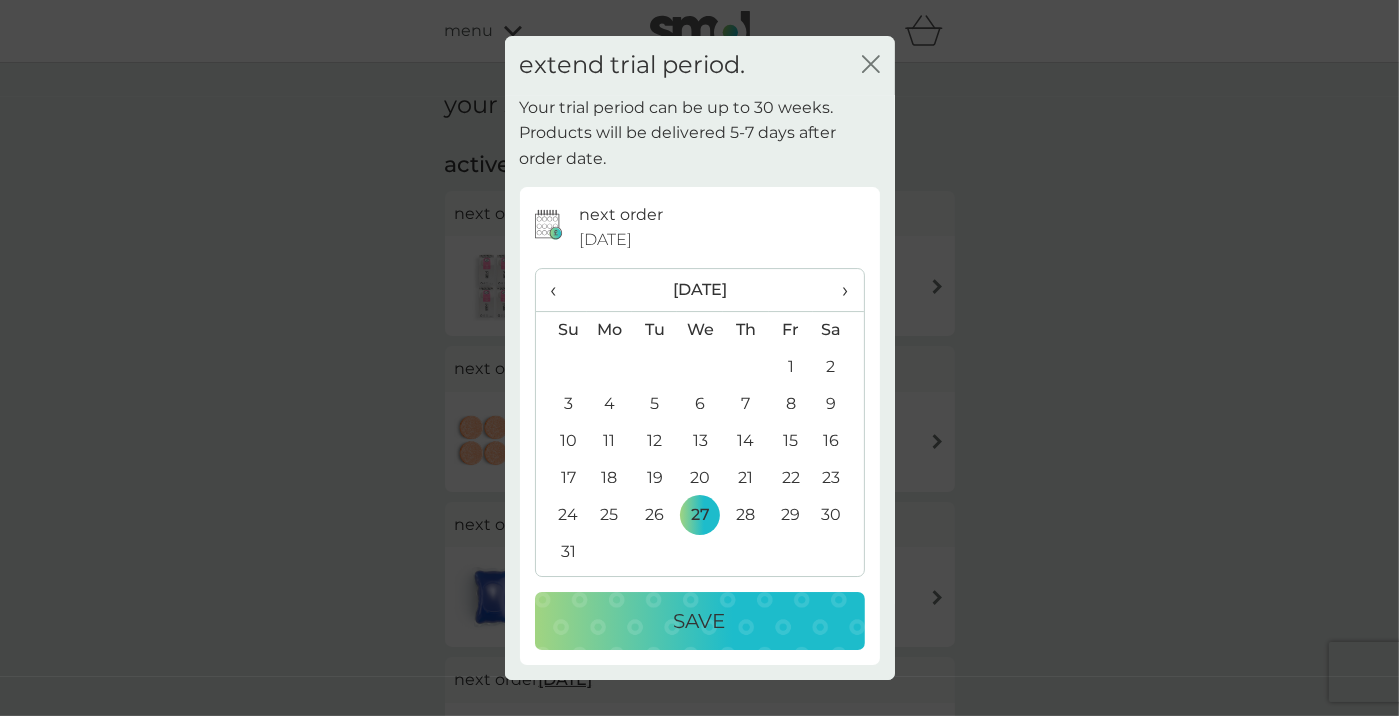 click on "Save" at bounding box center [700, 621] 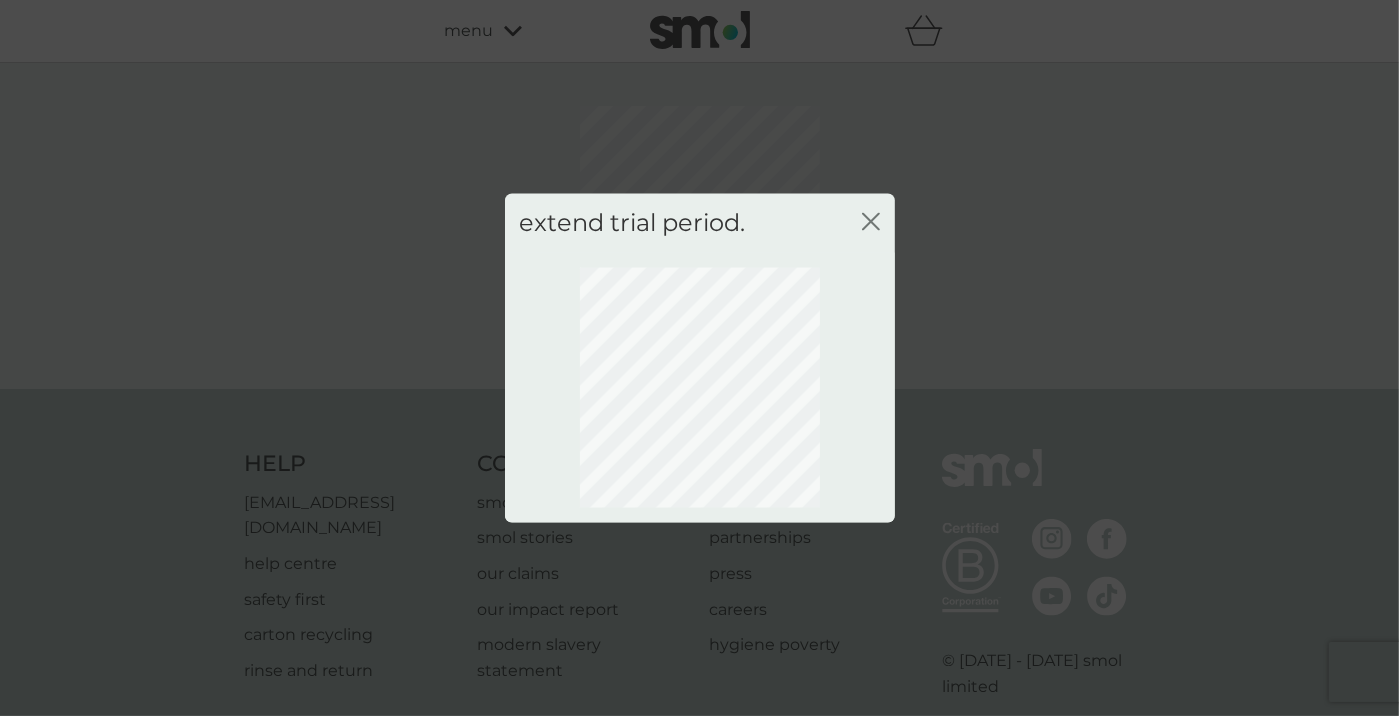 click 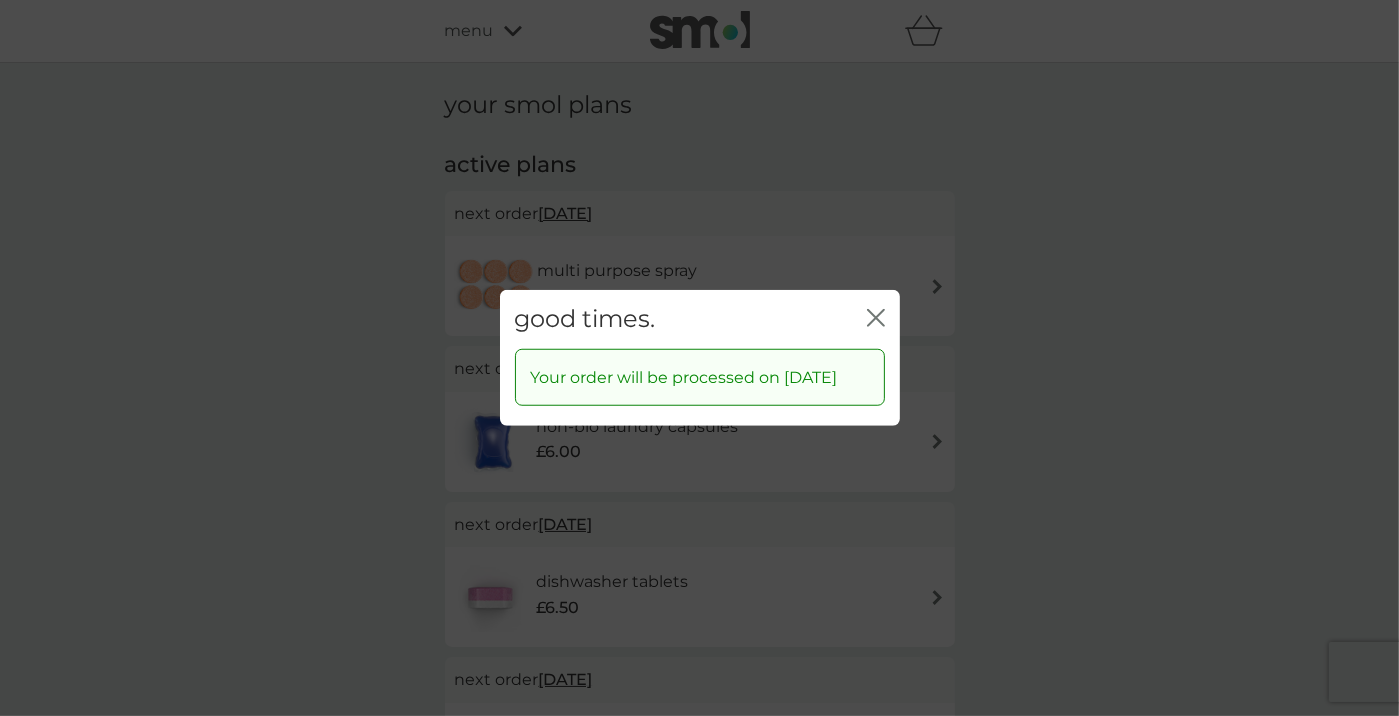 click on "good times. close" at bounding box center [700, 319] 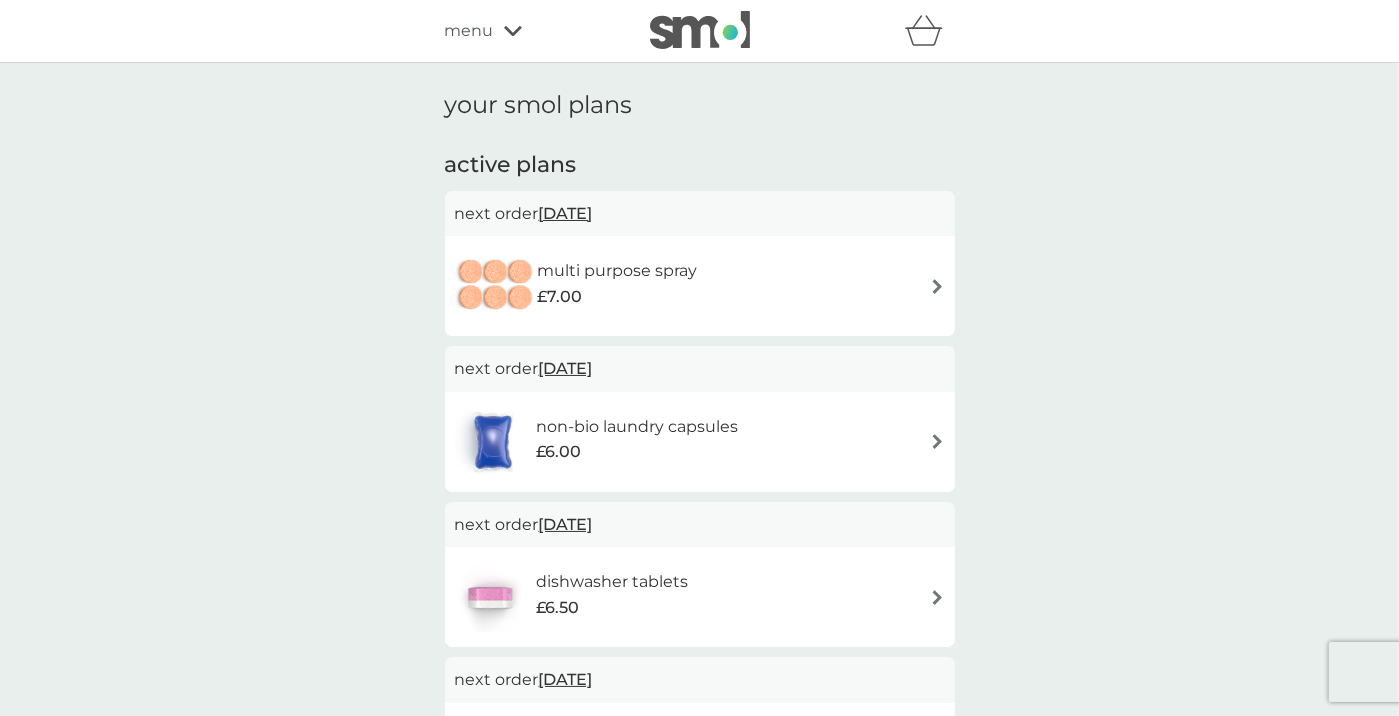 scroll, scrollTop: 100, scrollLeft: 0, axis: vertical 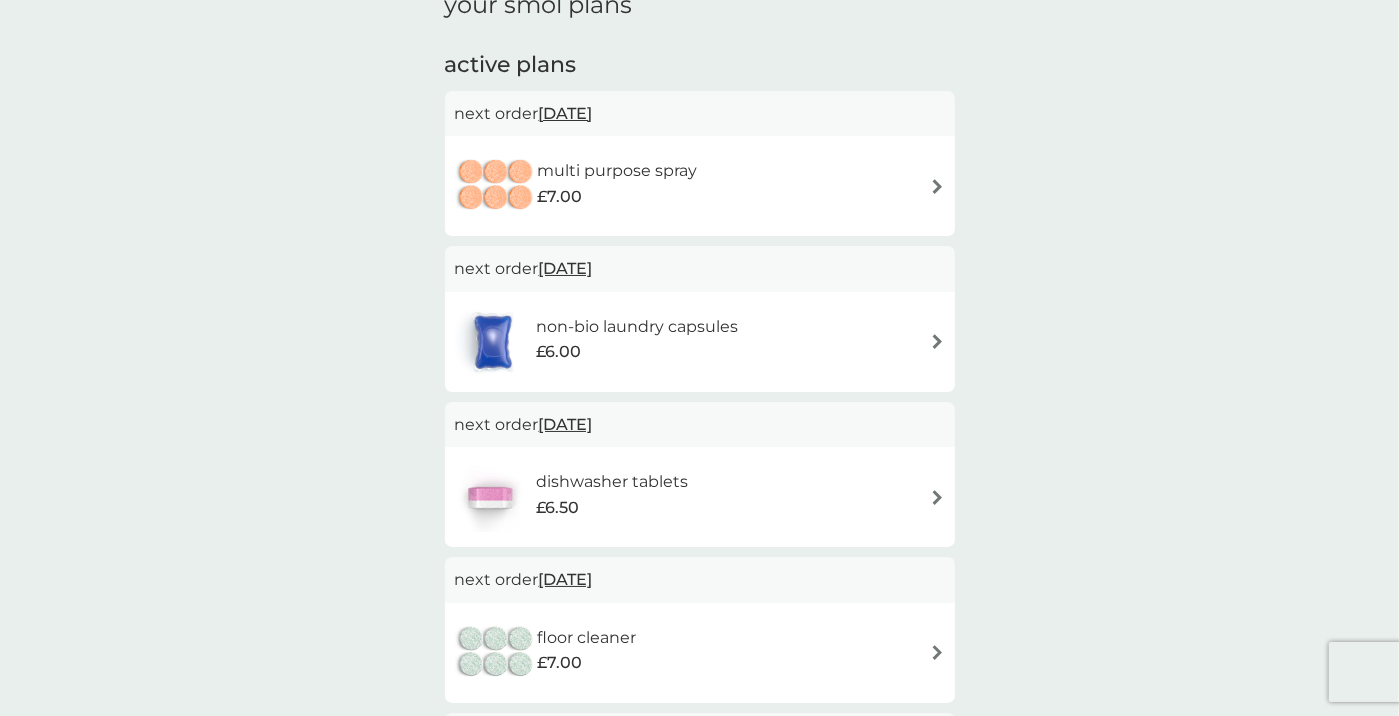 click on "[DATE]" at bounding box center [566, 113] 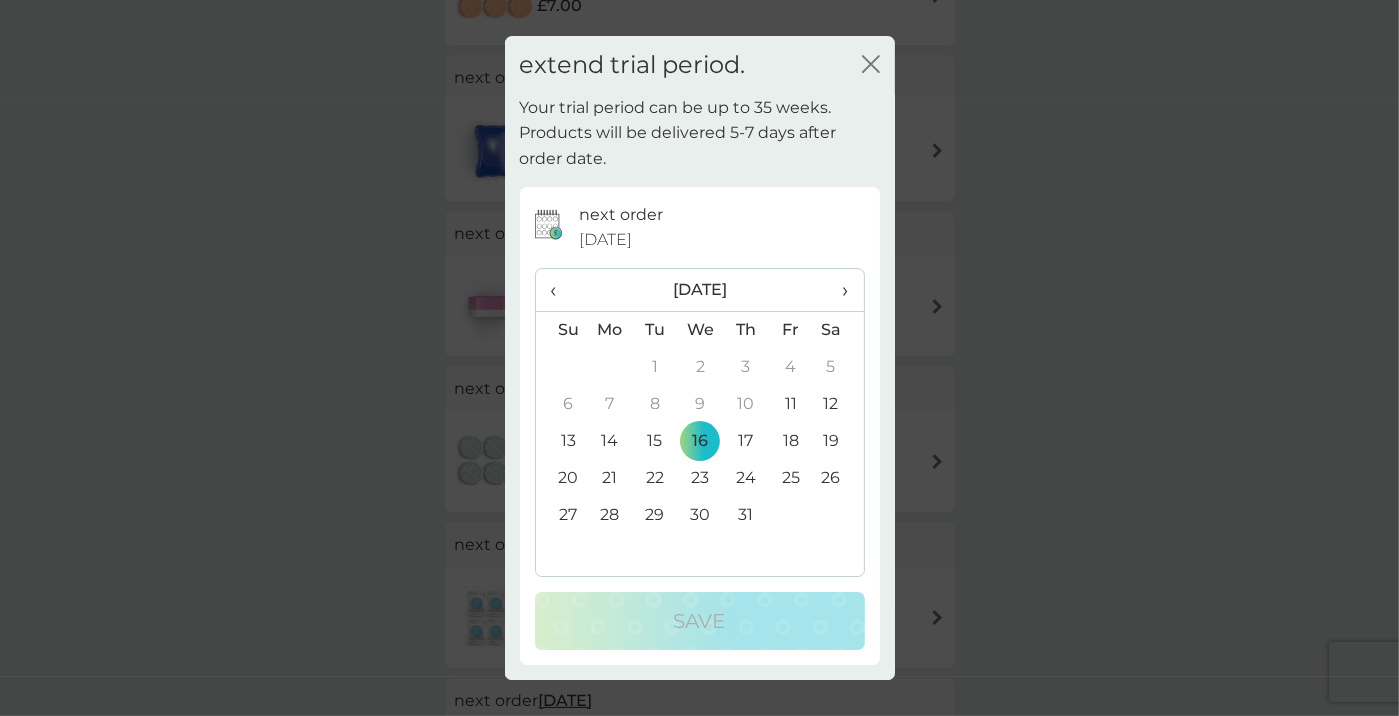 scroll, scrollTop: 300, scrollLeft: 0, axis: vertical 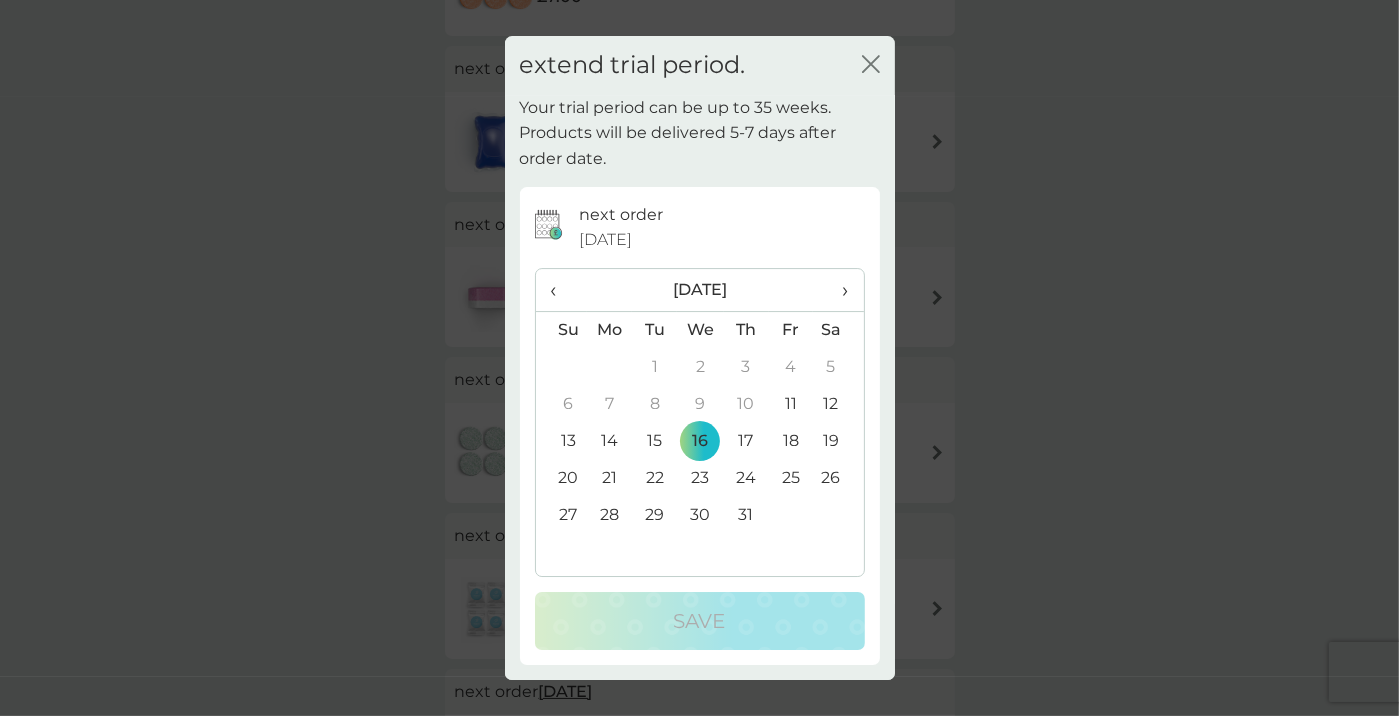 click on "›" at bounding box center [838, 290] 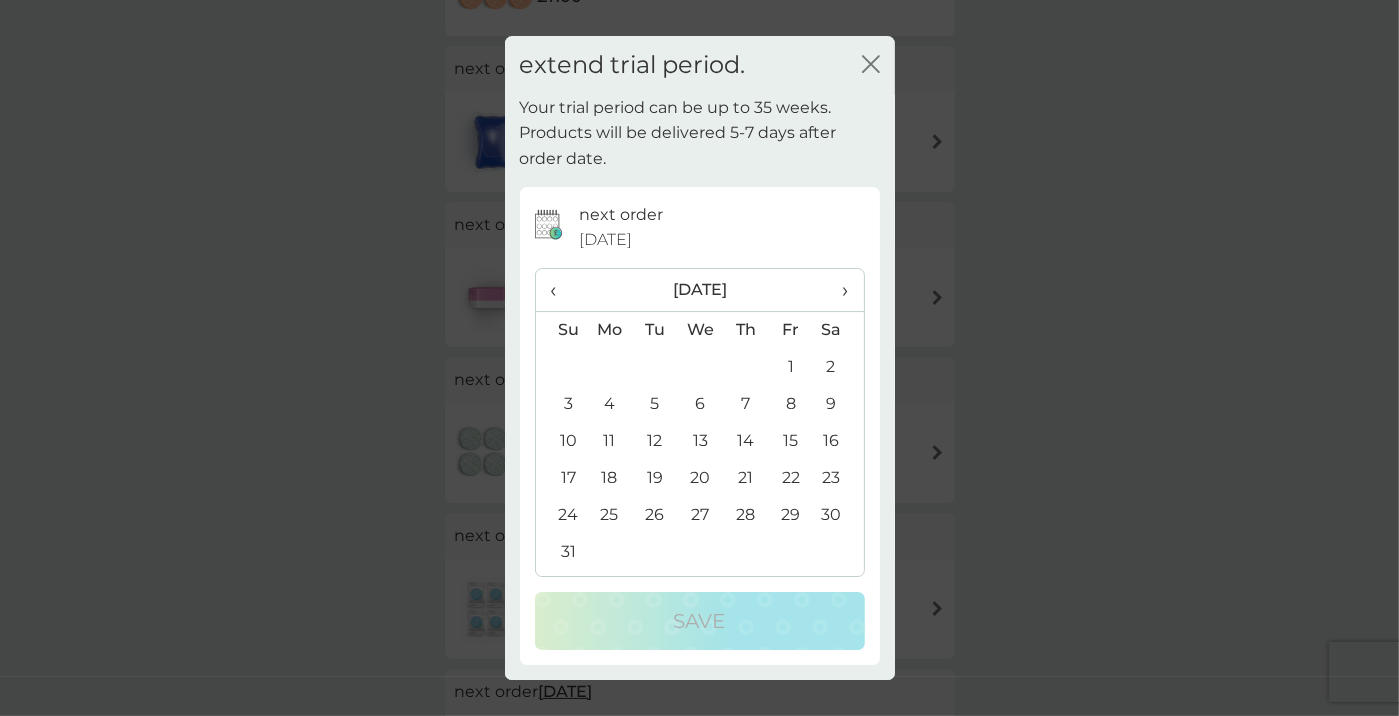 click on "27" at bounding box center [700, 515] 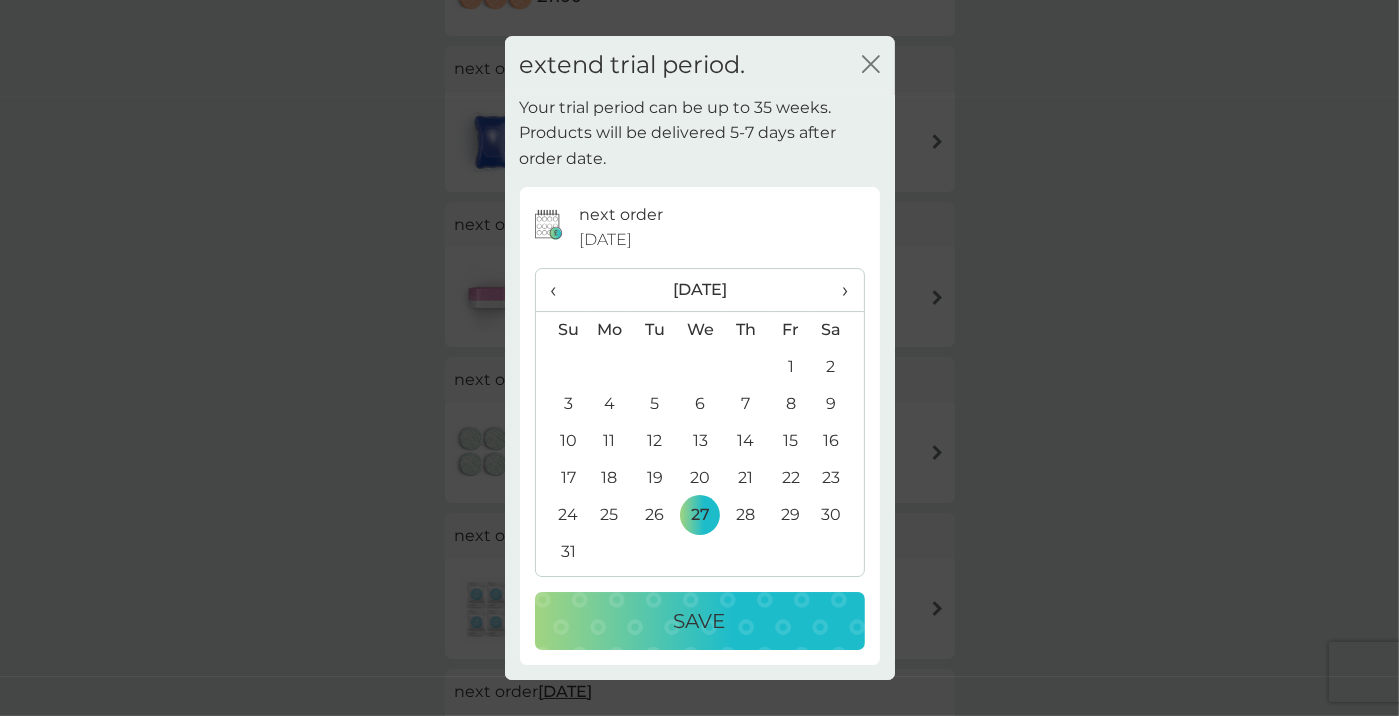 click on "Save" at bounding box center (700, 621) 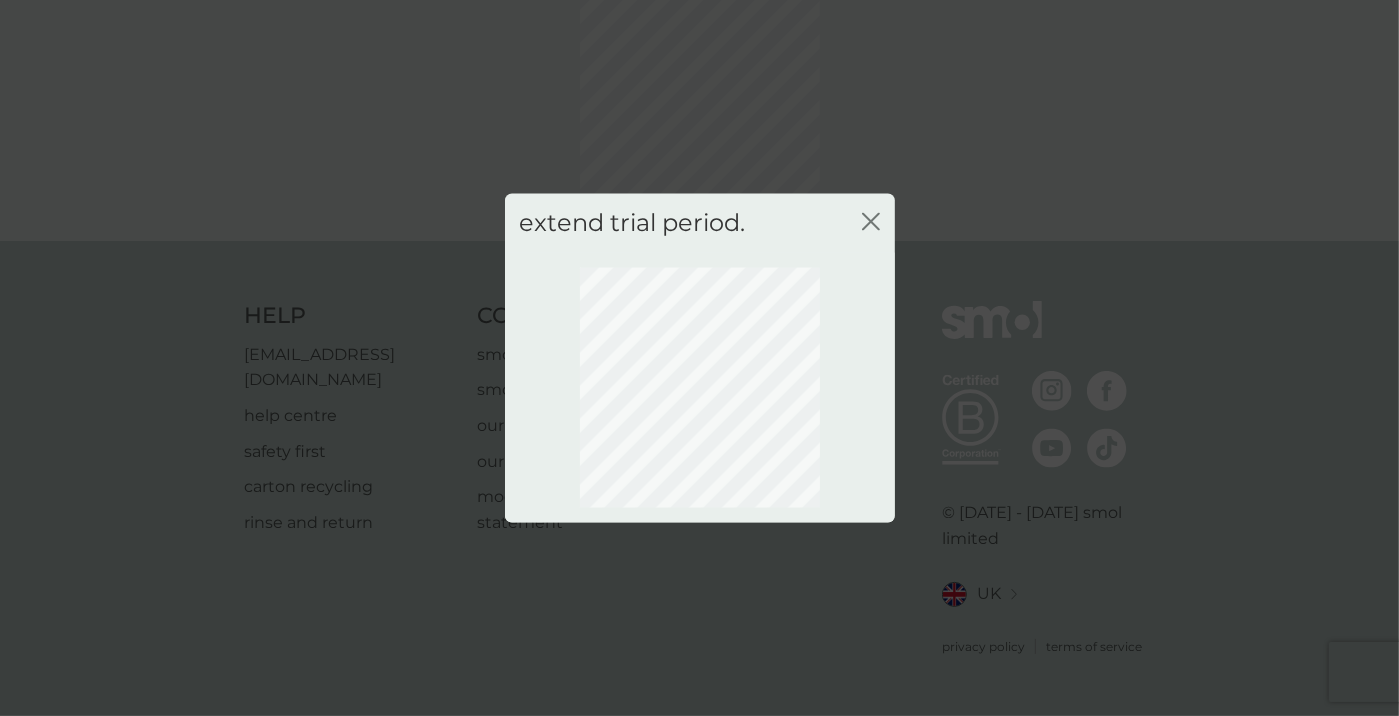 scroll, scrollTop: 122, scrollLeft: 0, axis: vertical 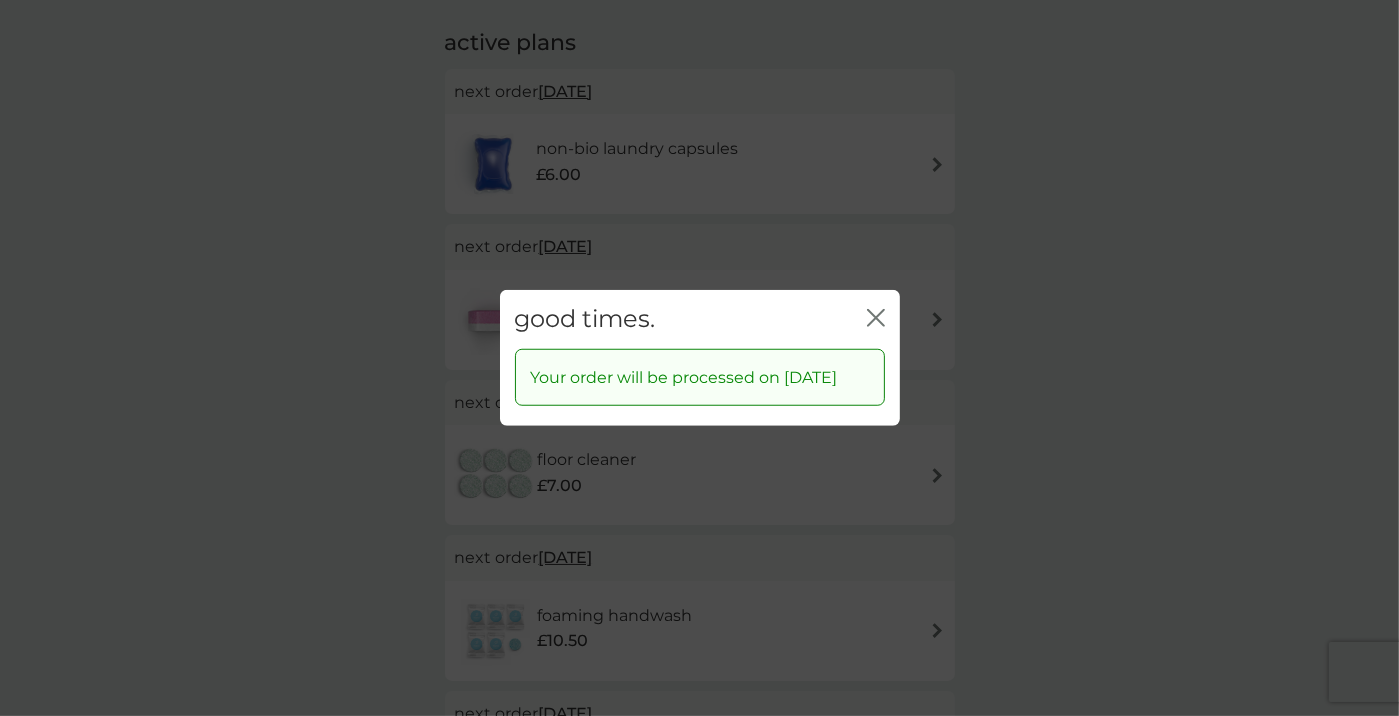 click 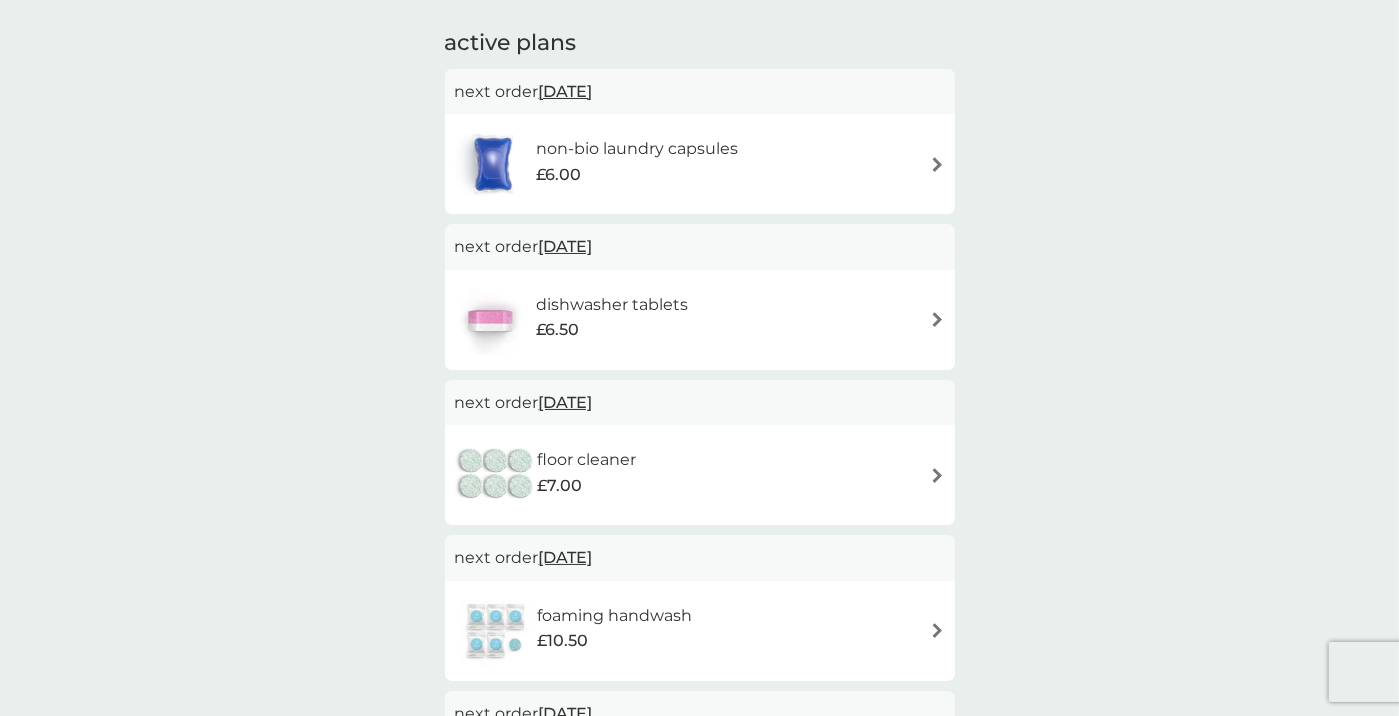 click at bounding box center [937, 164] 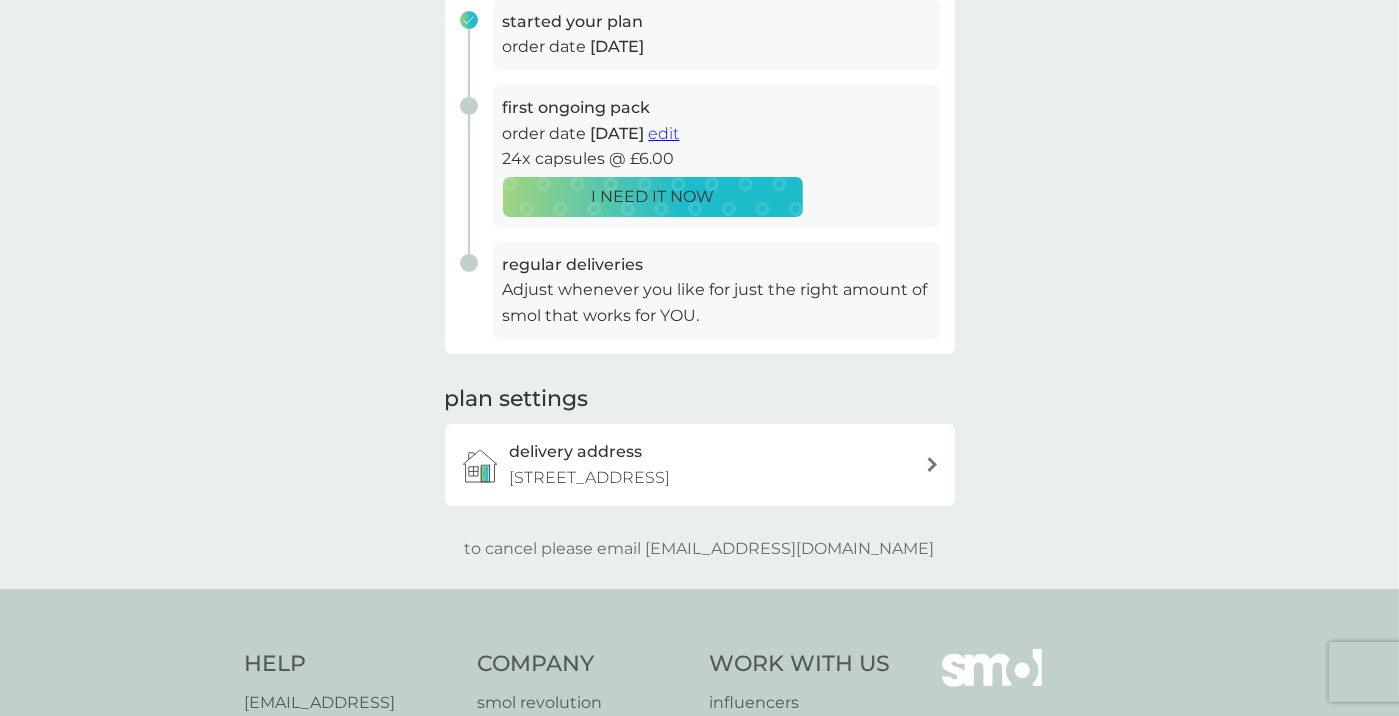 scroll, scrollTop: 0, scrollLeft: 0, axis: both 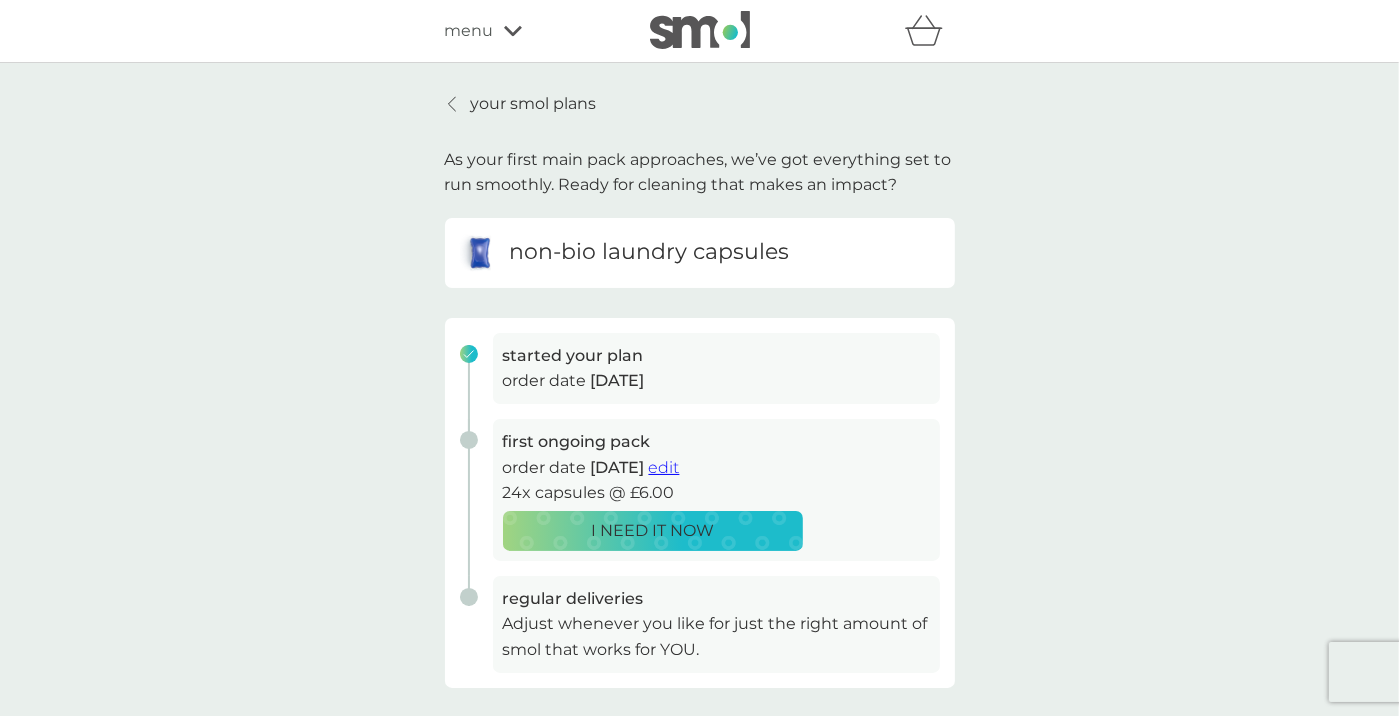 click 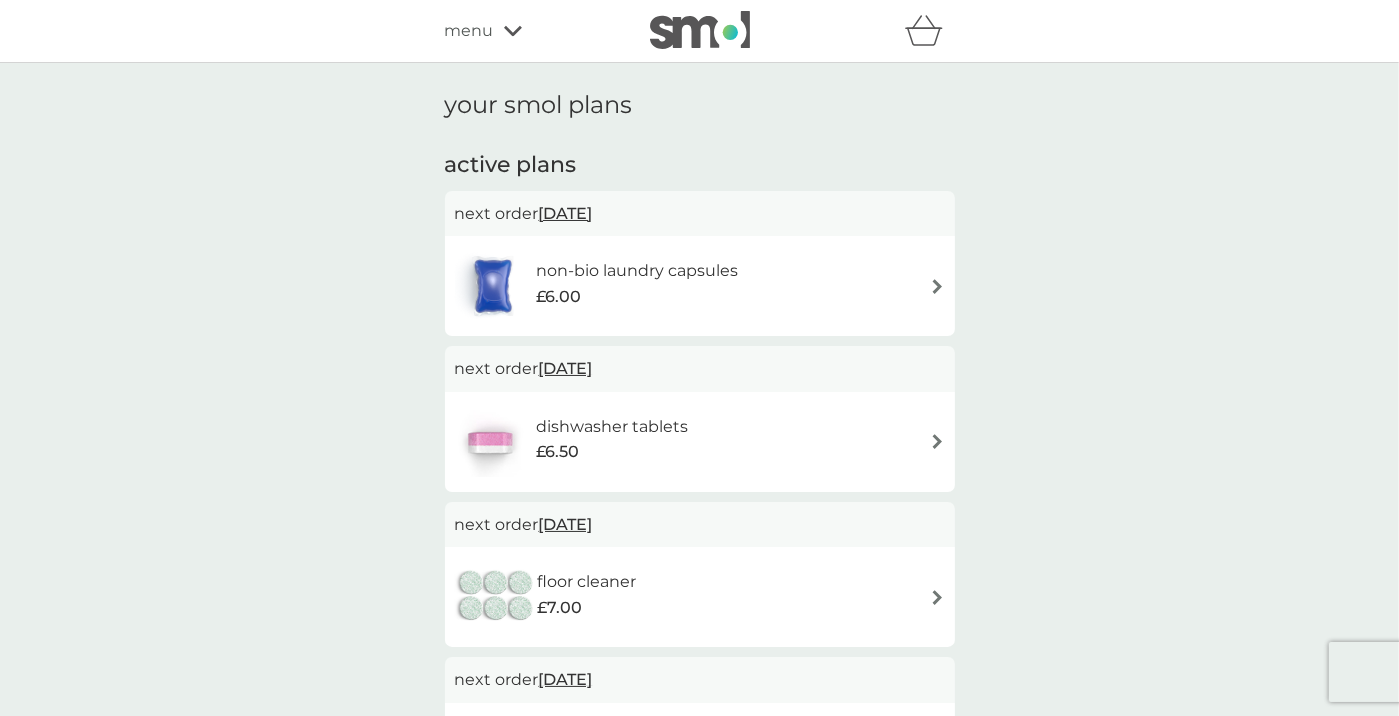 click on "[DATE]" at bounding box center [566, 213] 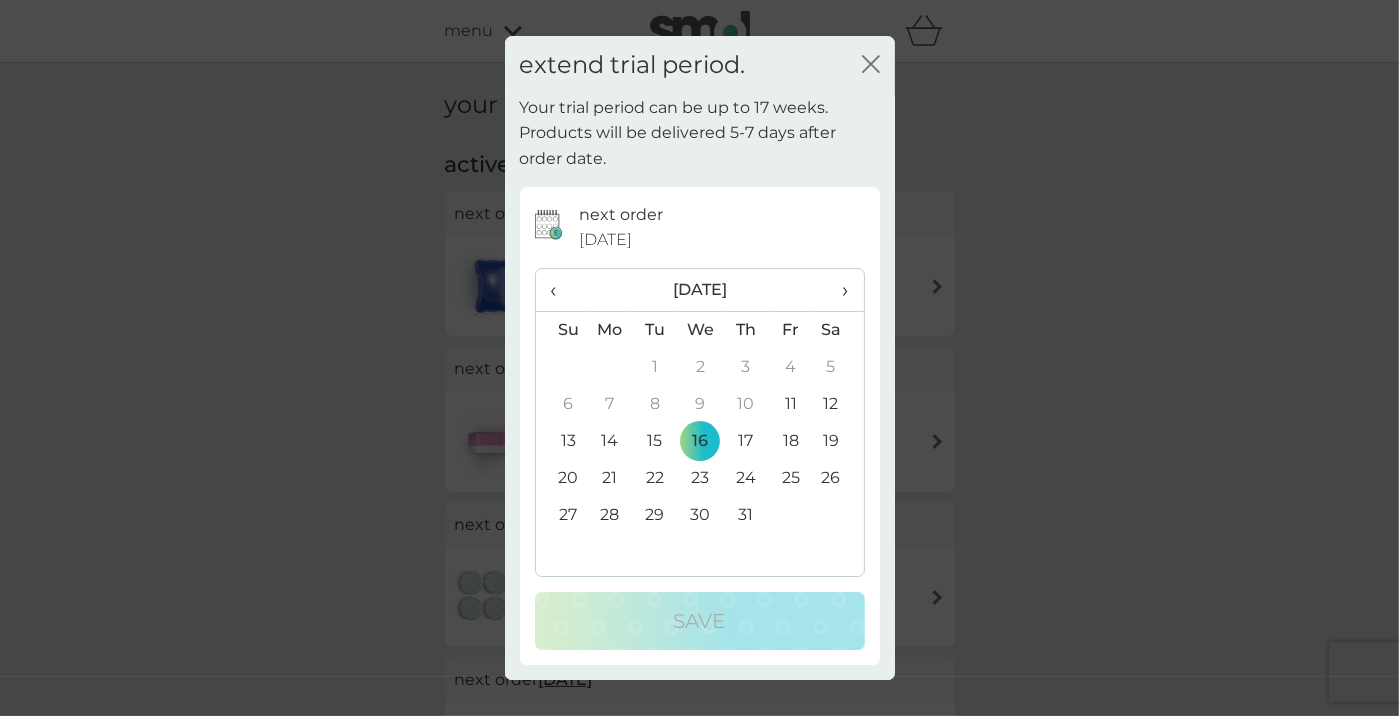 click on "›" at bounding box center [838, 290] 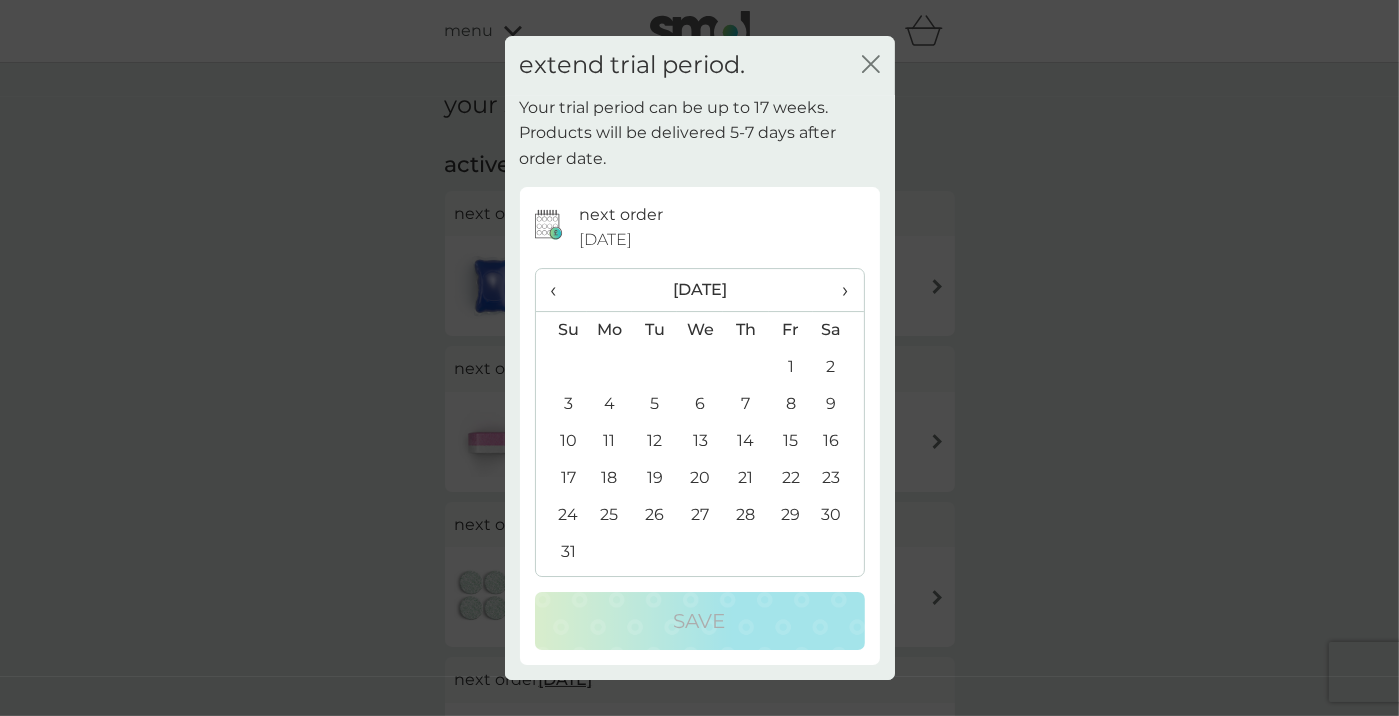 click on "27" at bounding box center (700, 515) 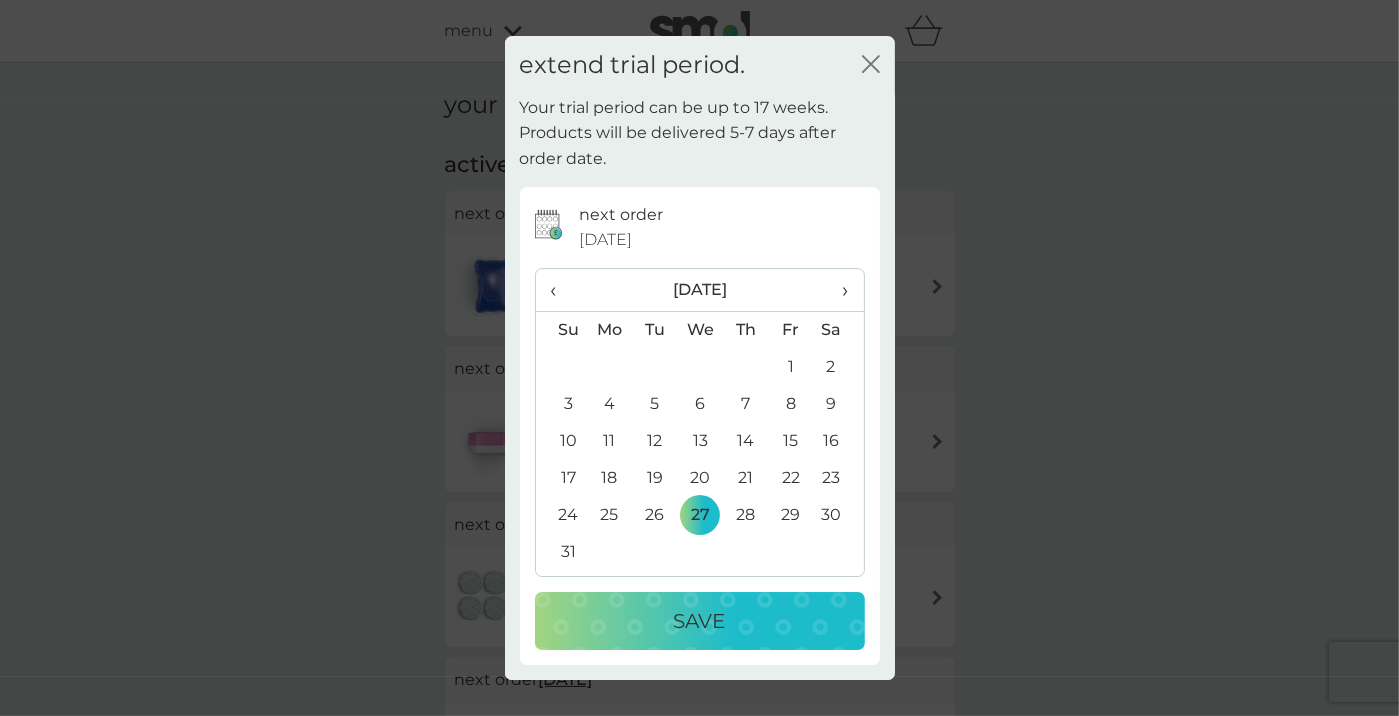 click on "Save" at bounding box center (700, 621) 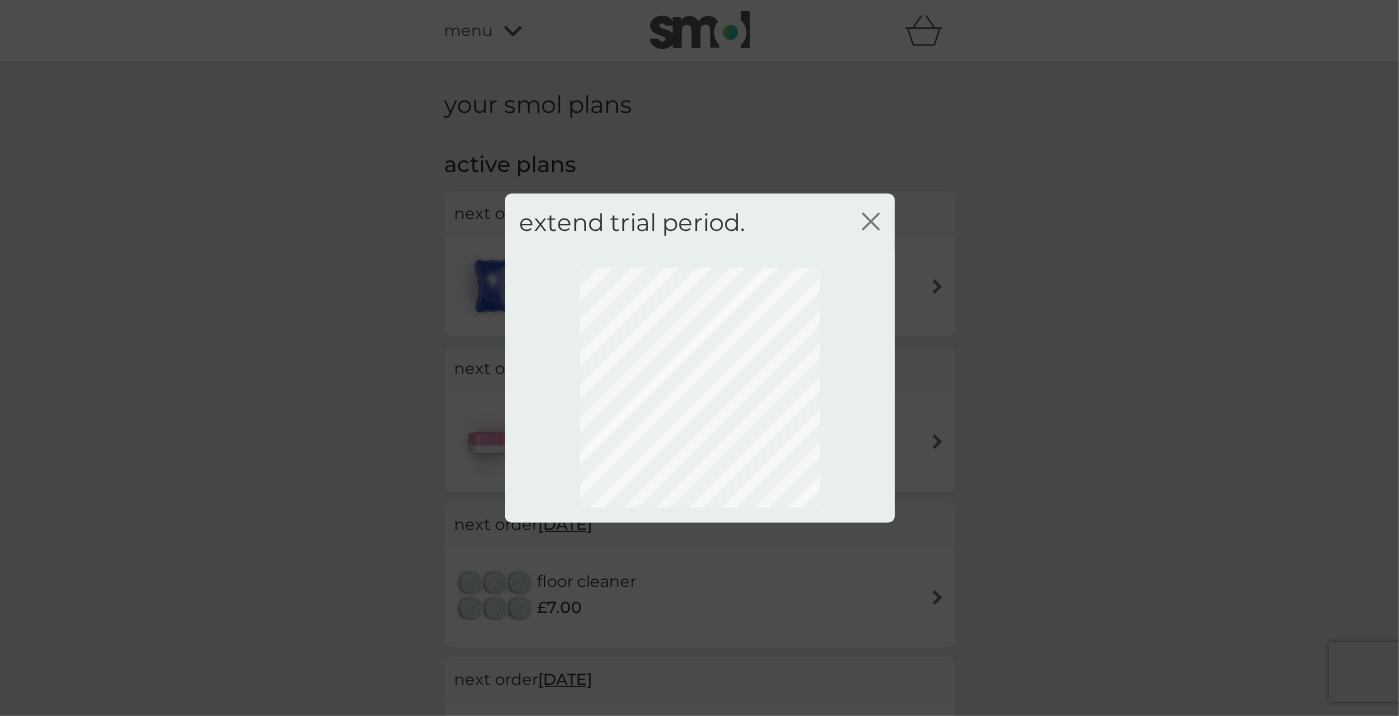 click on "close" 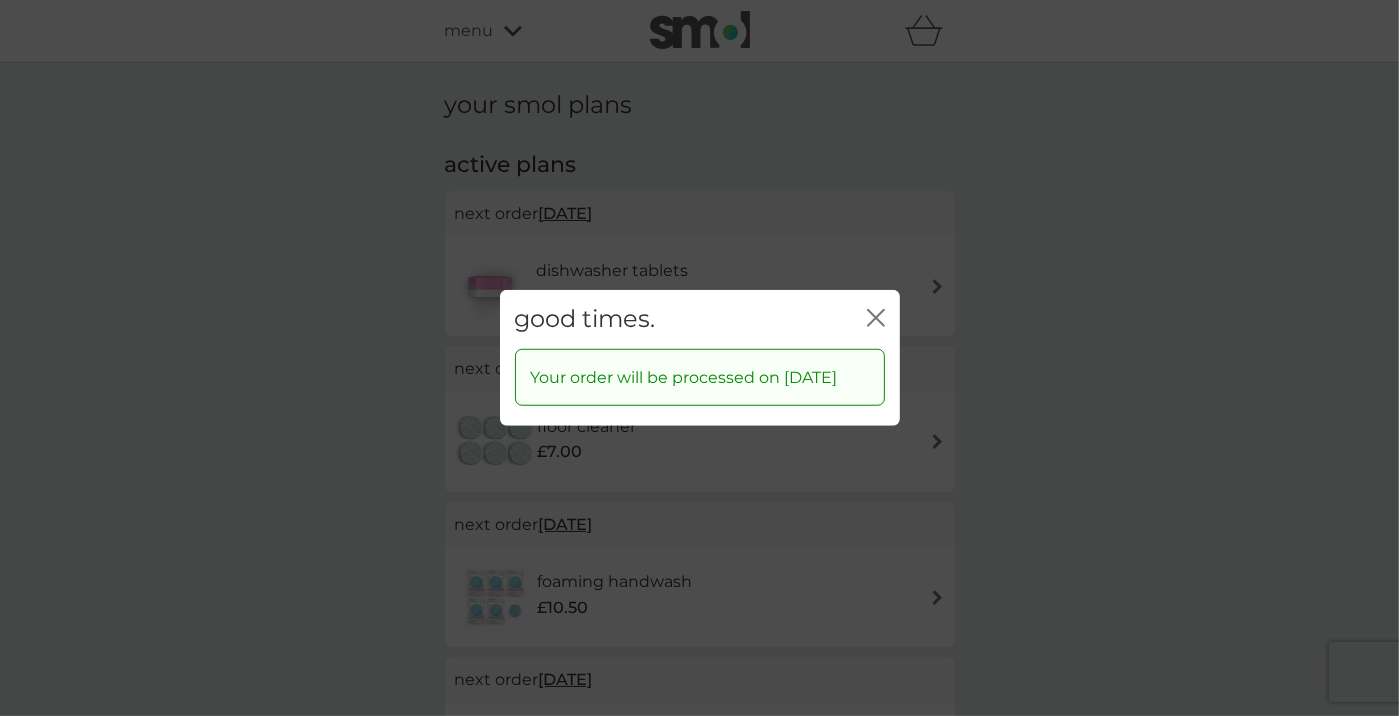 click 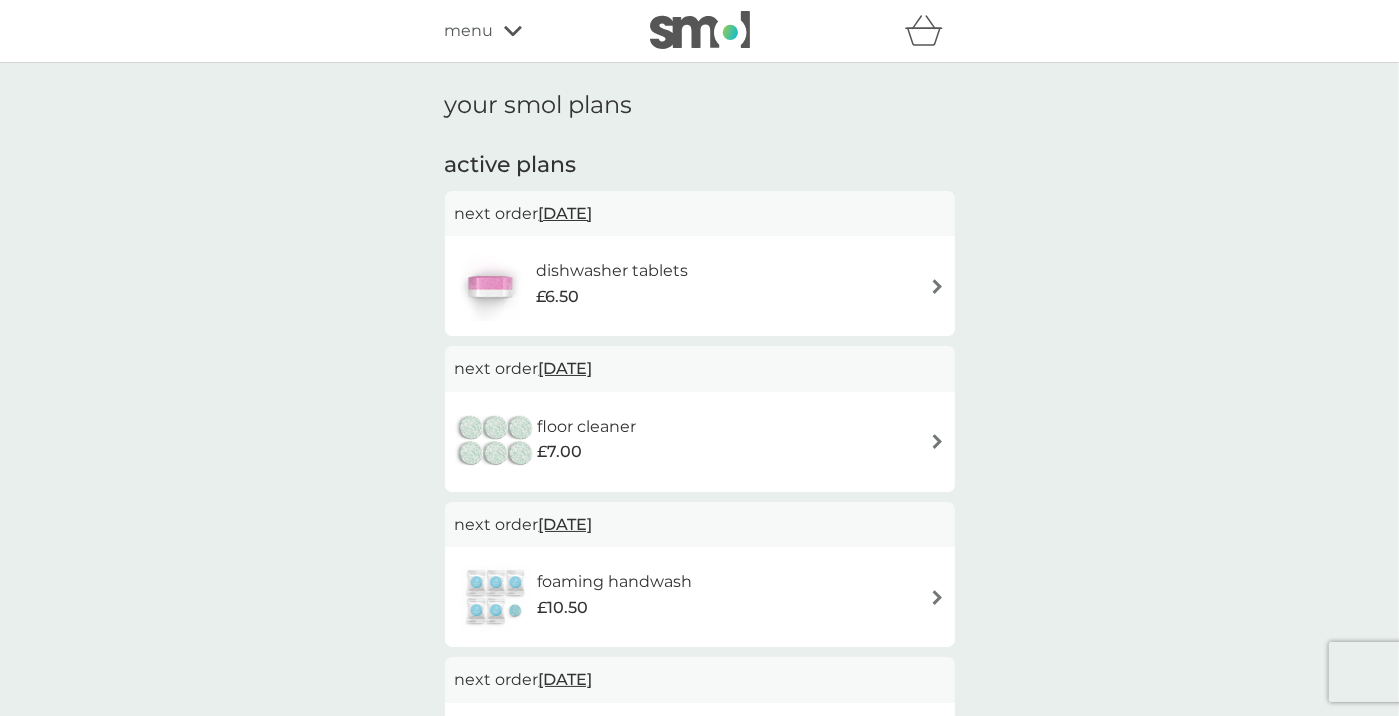 click on "[DATE]" at bounding box center (566, 213) 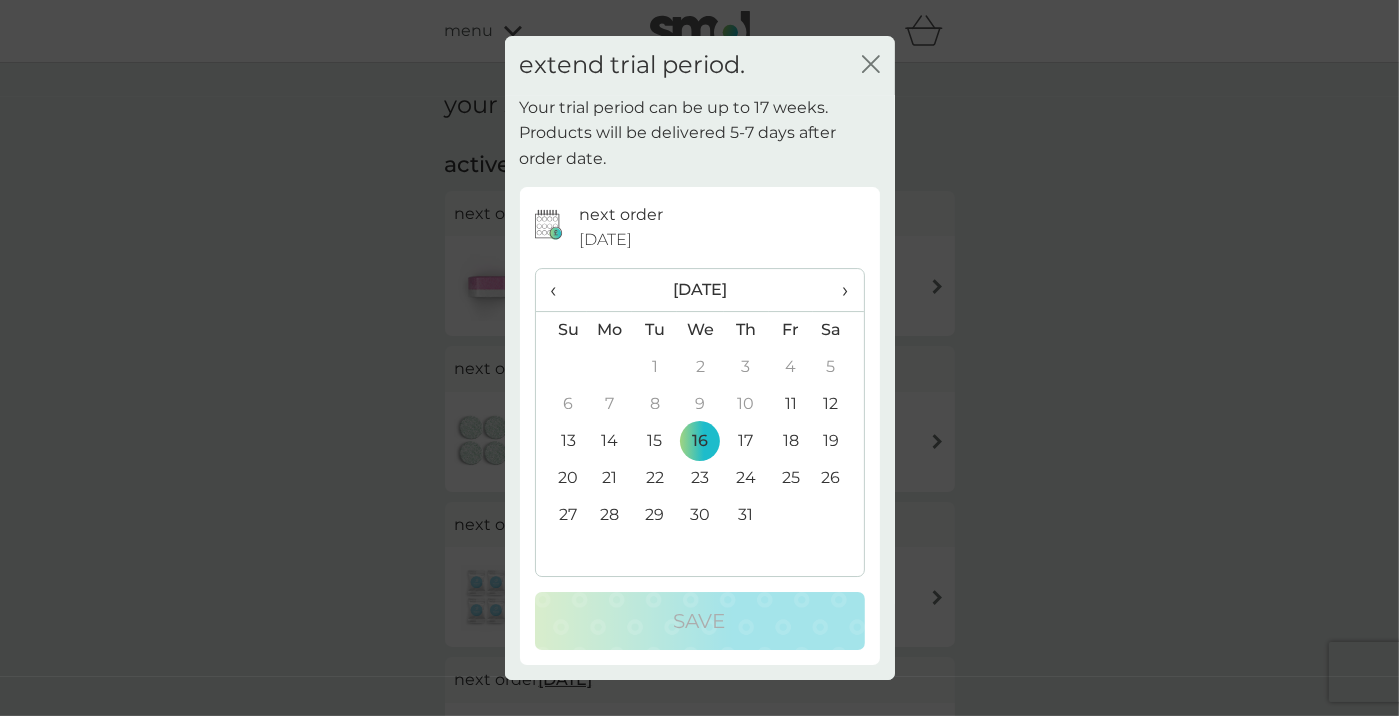 click on "›" at bounding box center (838, 290) 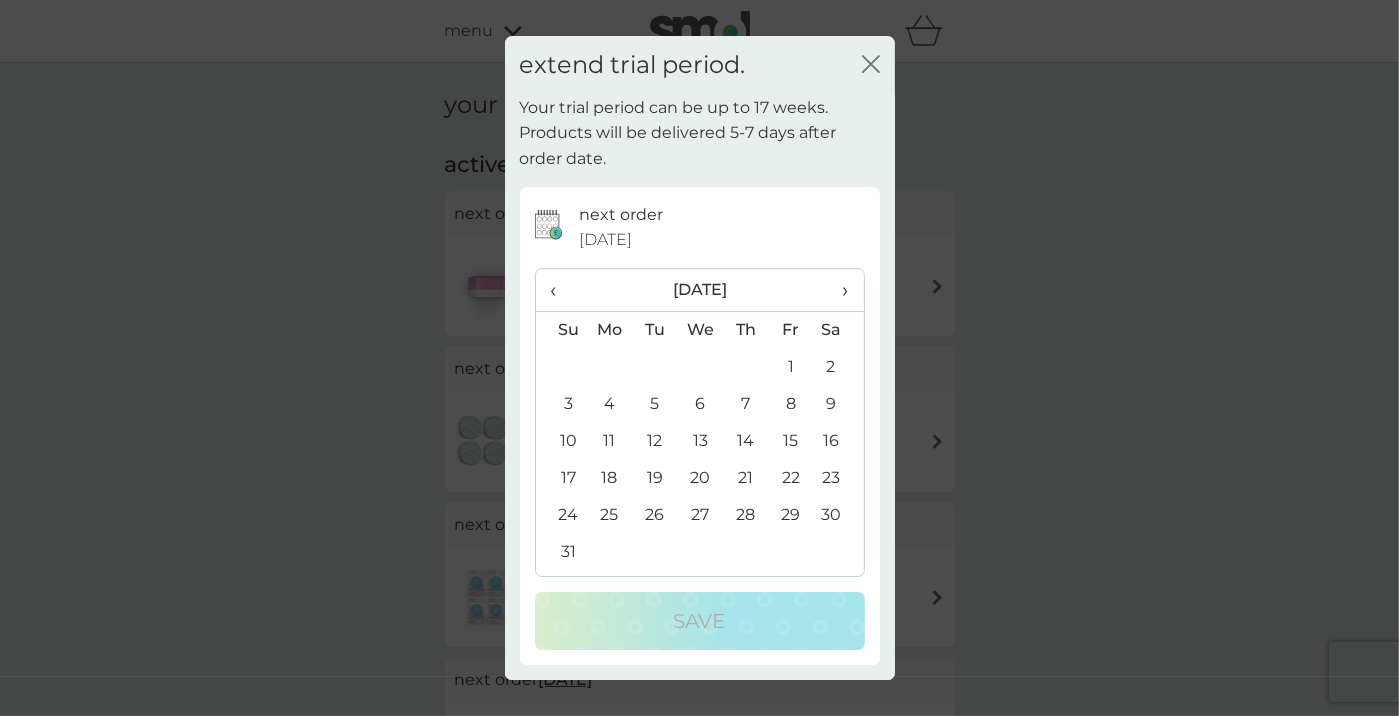 click on "27" at bounding box center (700, 515) 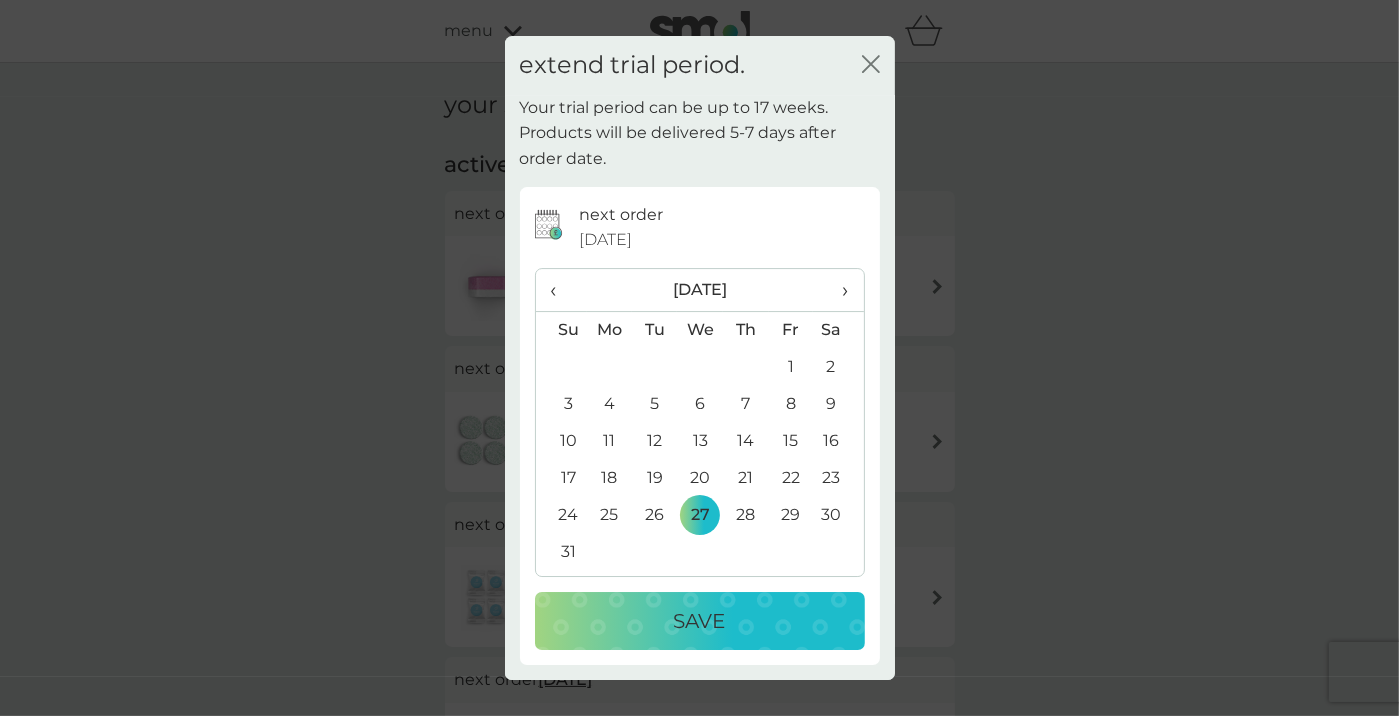 click on "Save" at bounding box center (700, 621) 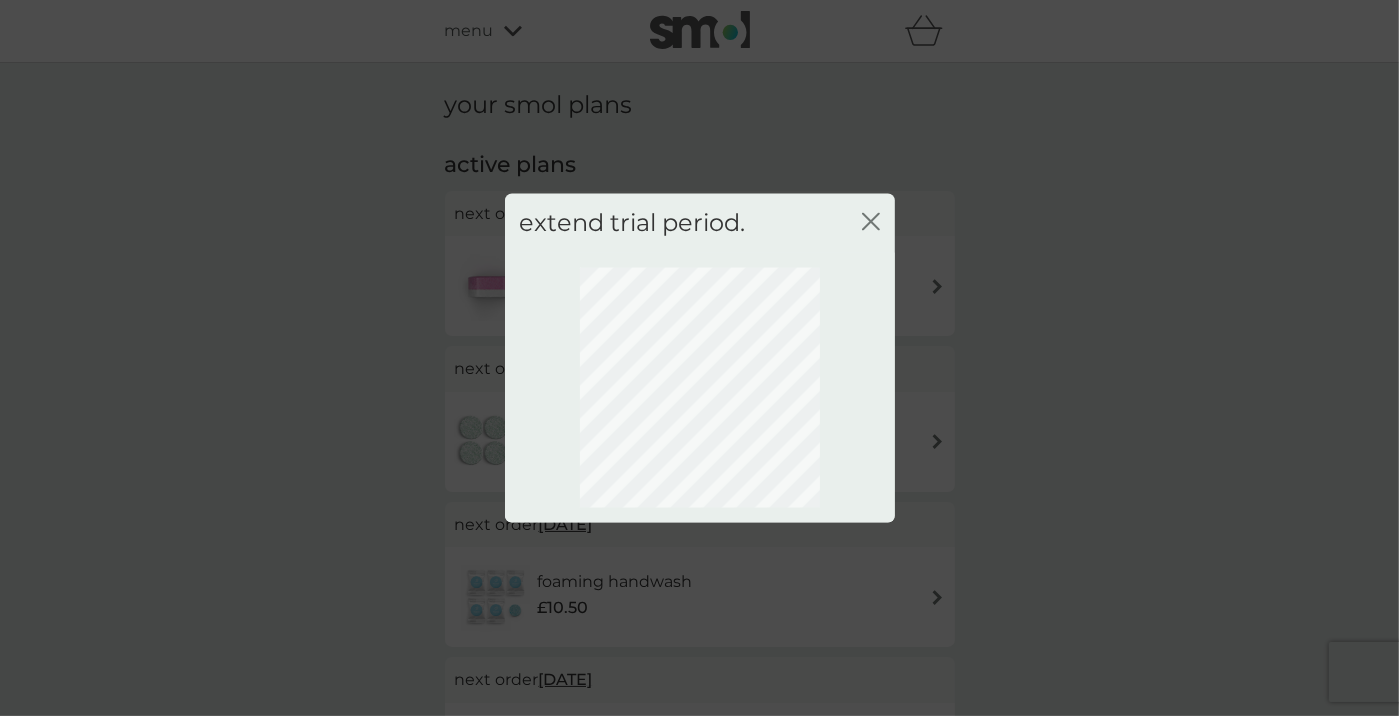 click 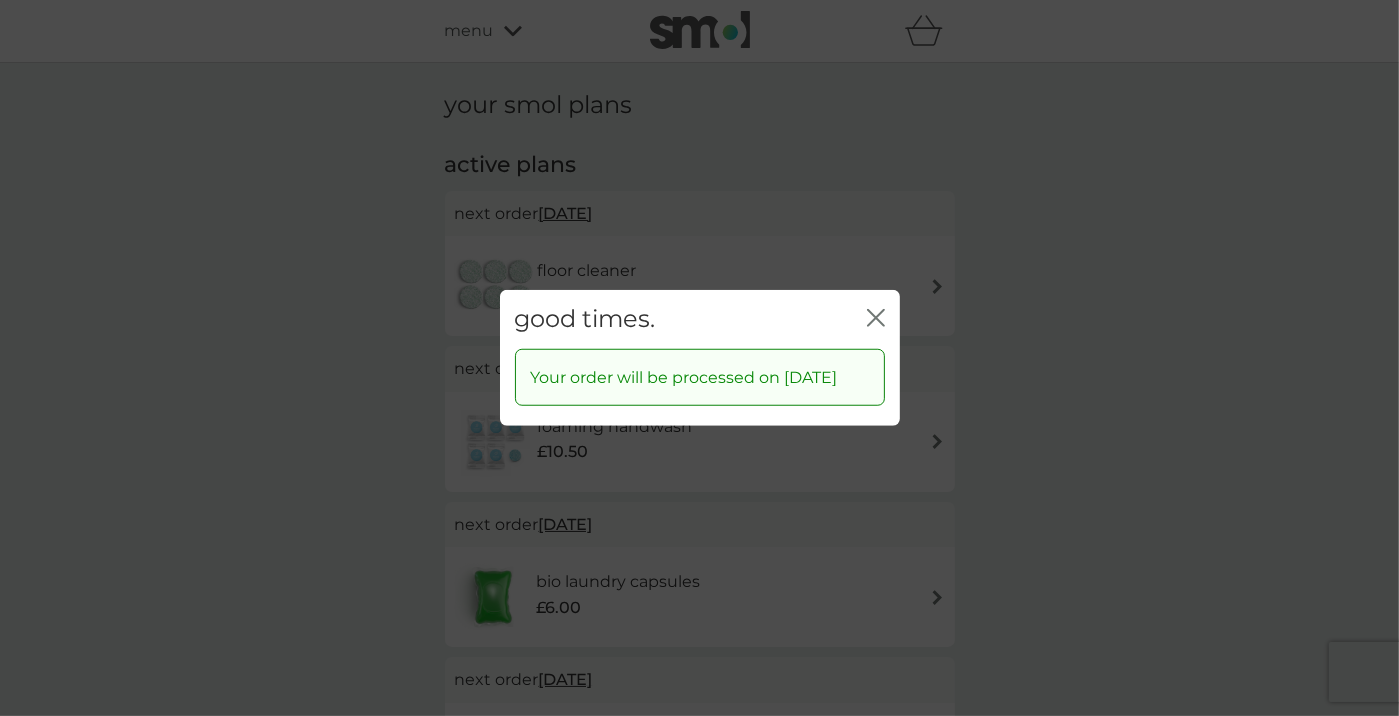 click on "close" 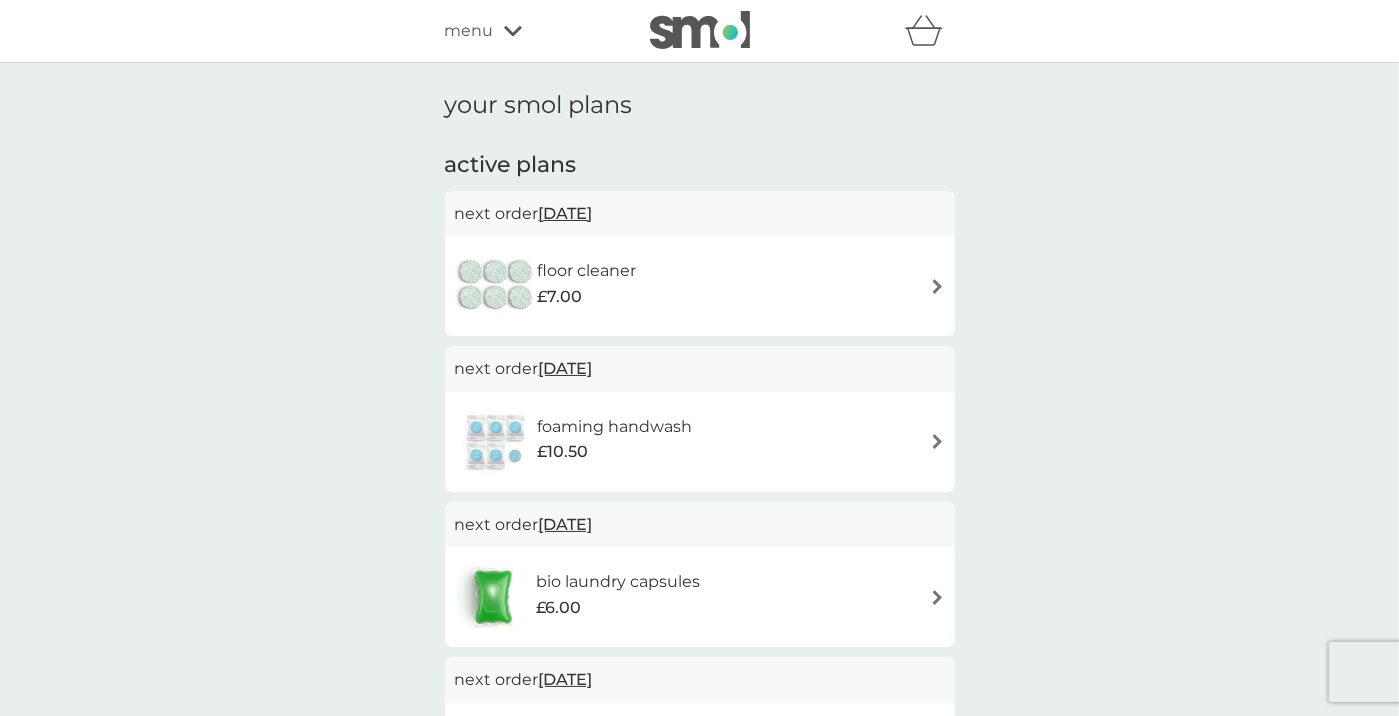 click on "[DATE]" at bounding box center (566, 213) 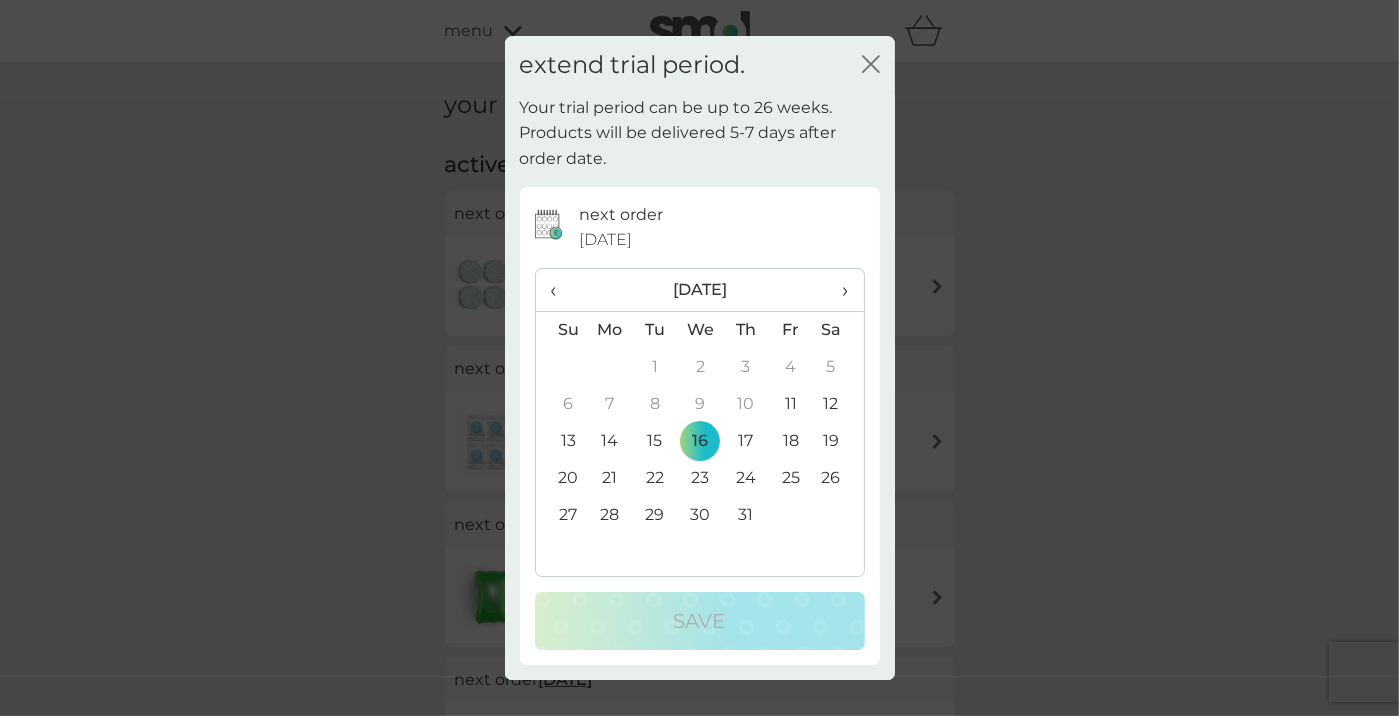 click on "›" at bounding box center [838, 290] 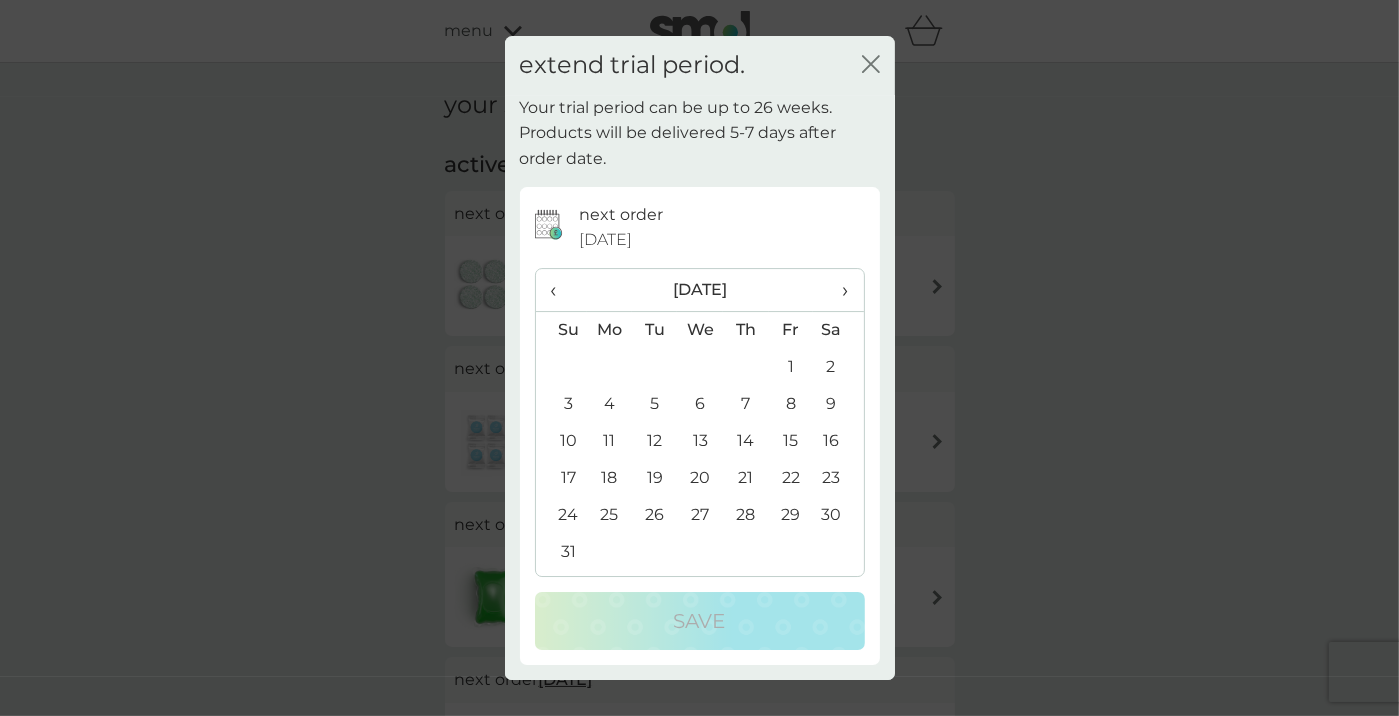 click on "27" at bounding box center [700, 515] 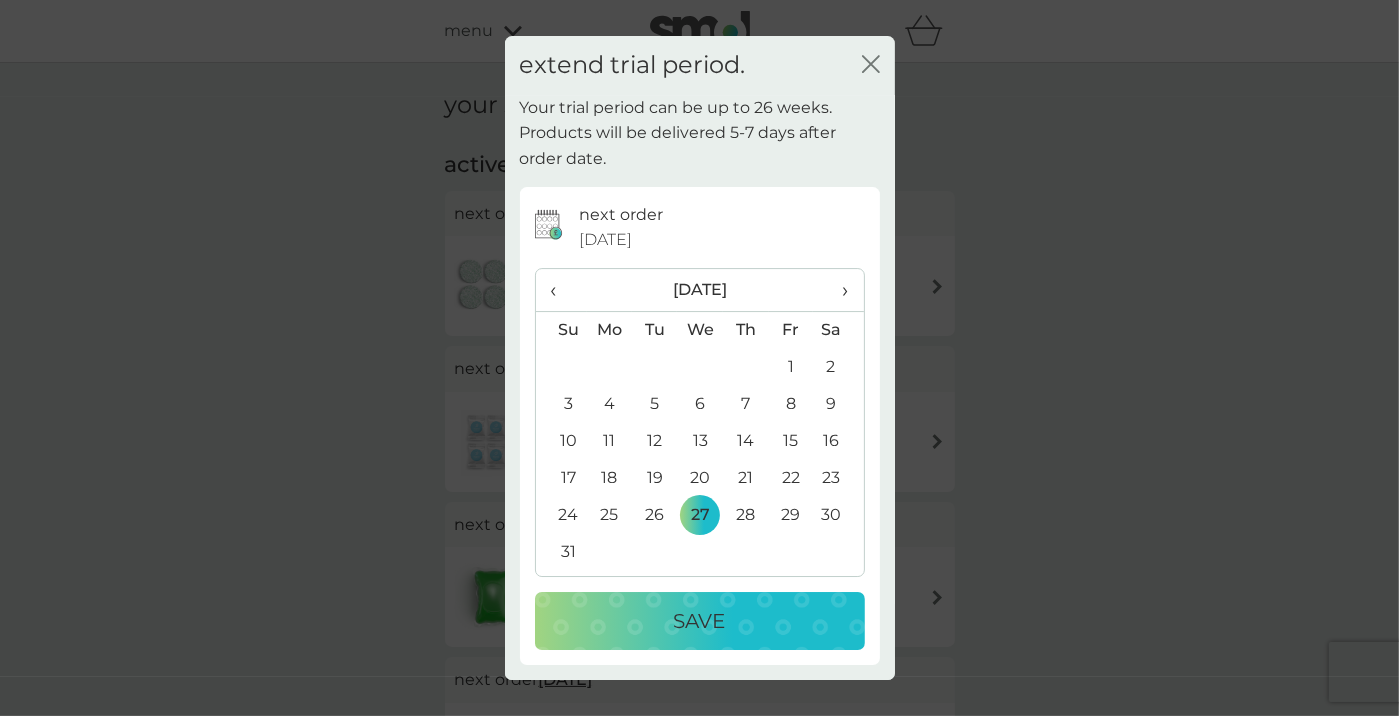 click on "Save" at bounding box center [700, 621] 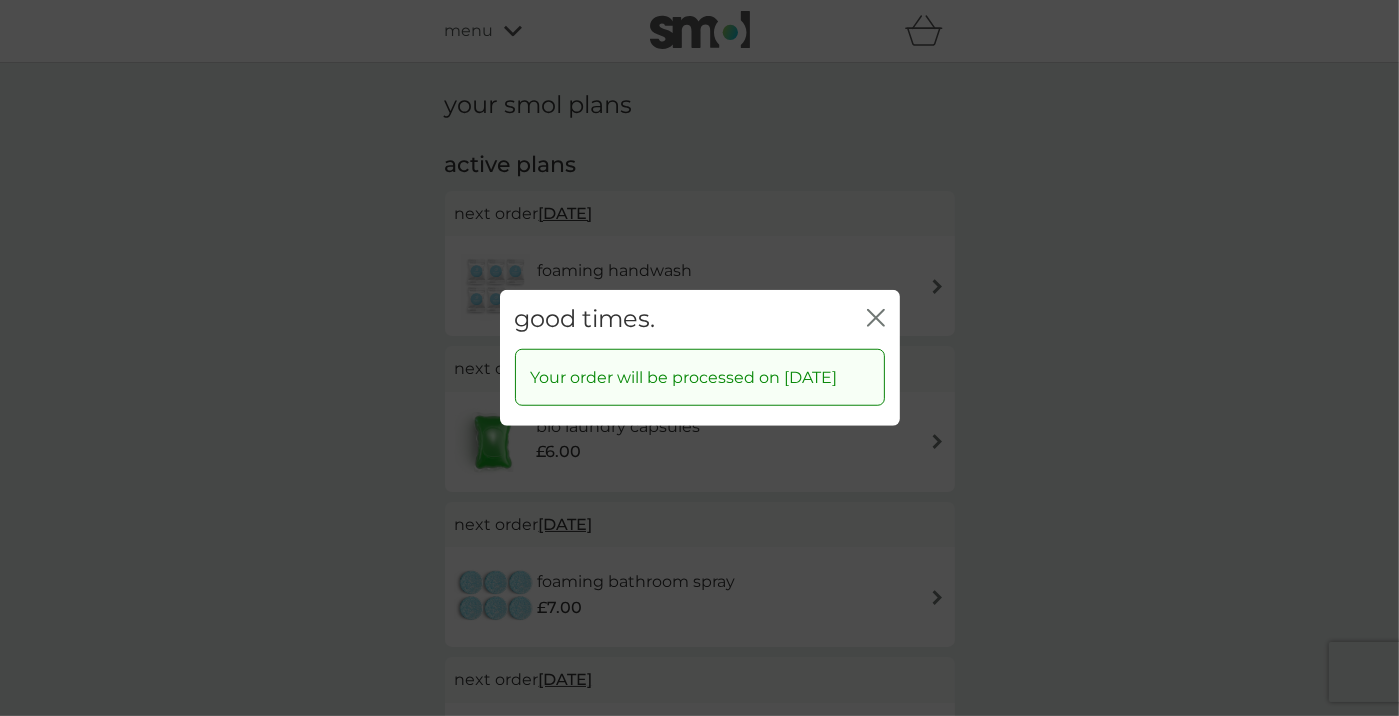 click 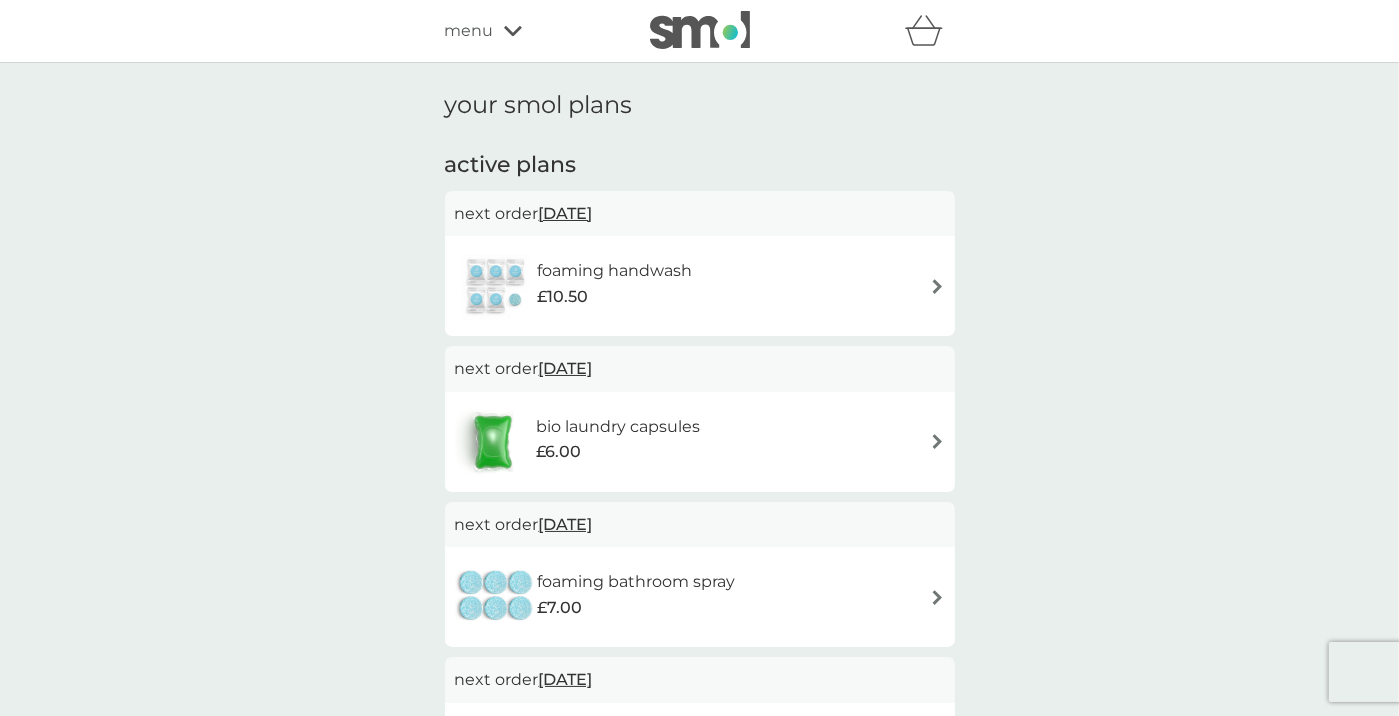 click on "[DATE]" at bounding box center (566, 213) 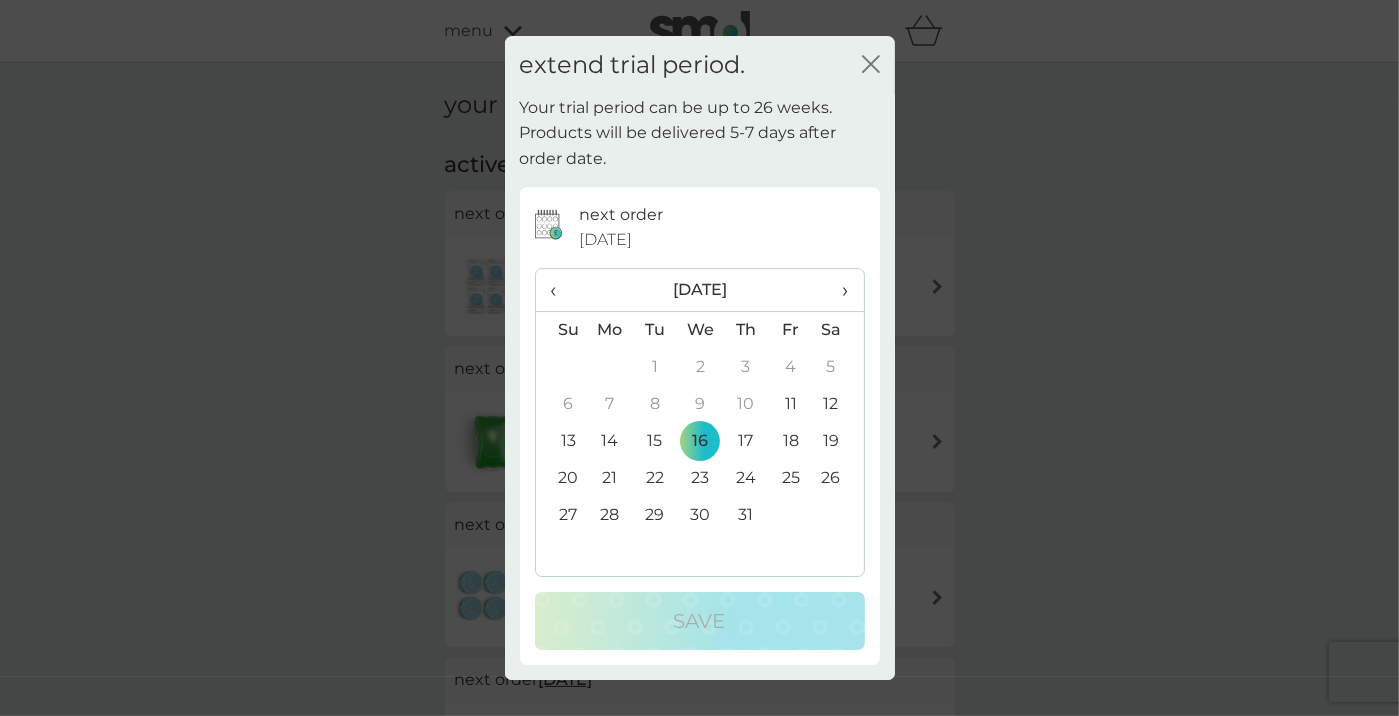 click on "›" at bounding box center [838, 290] 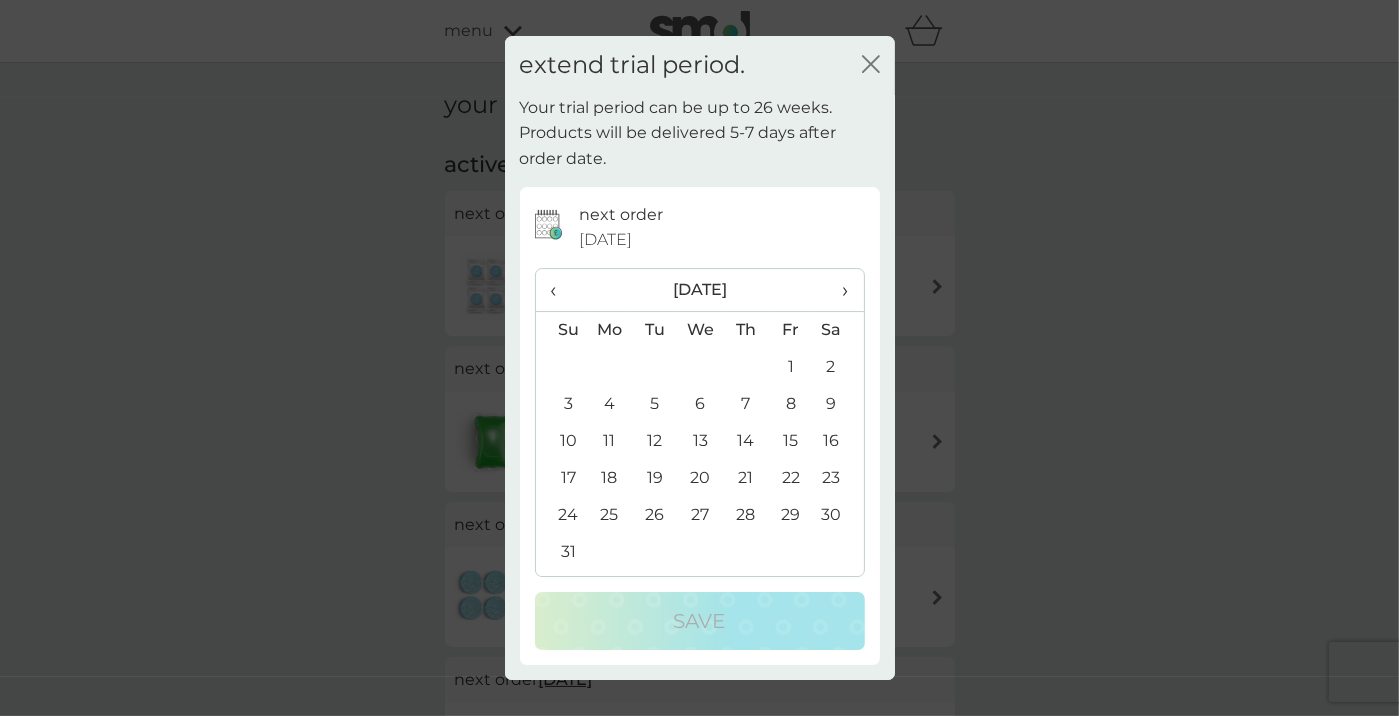 click on "27" at bounding box center [700, 515] 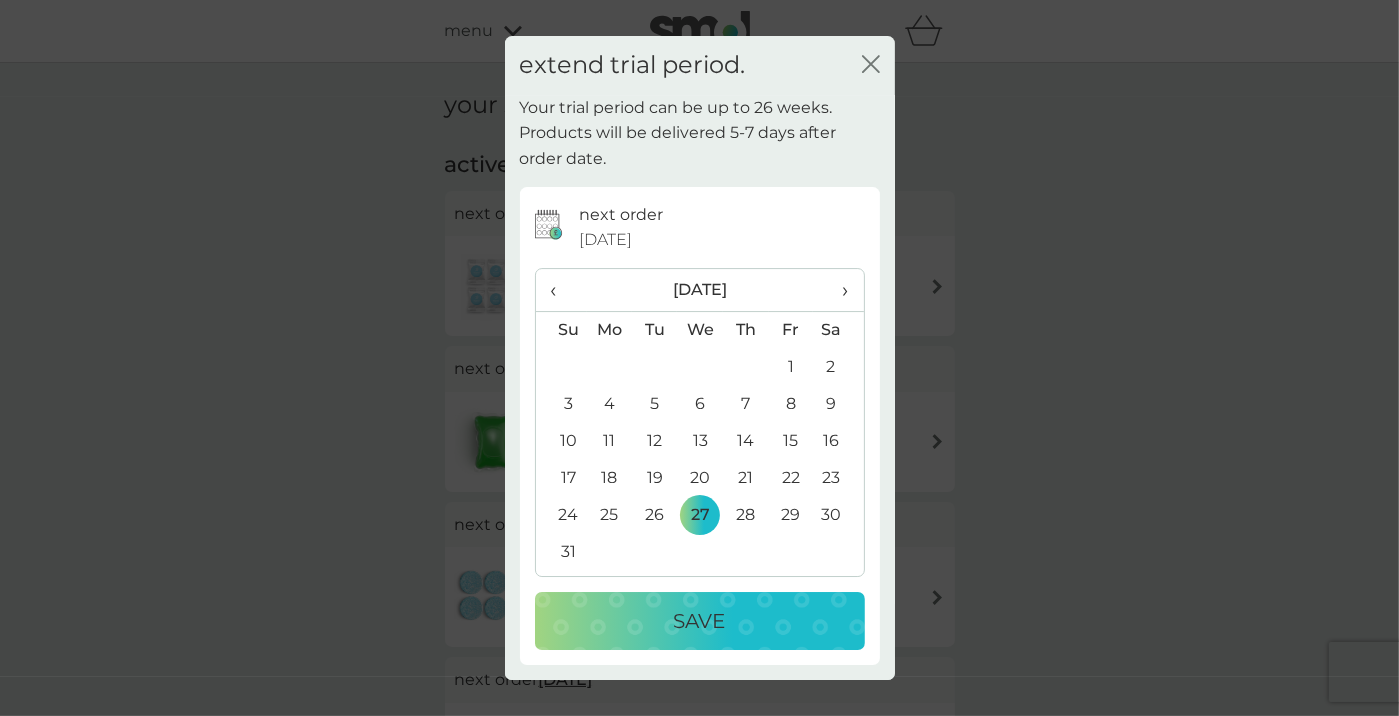 click on "Save" at bounding box center (700, 621) 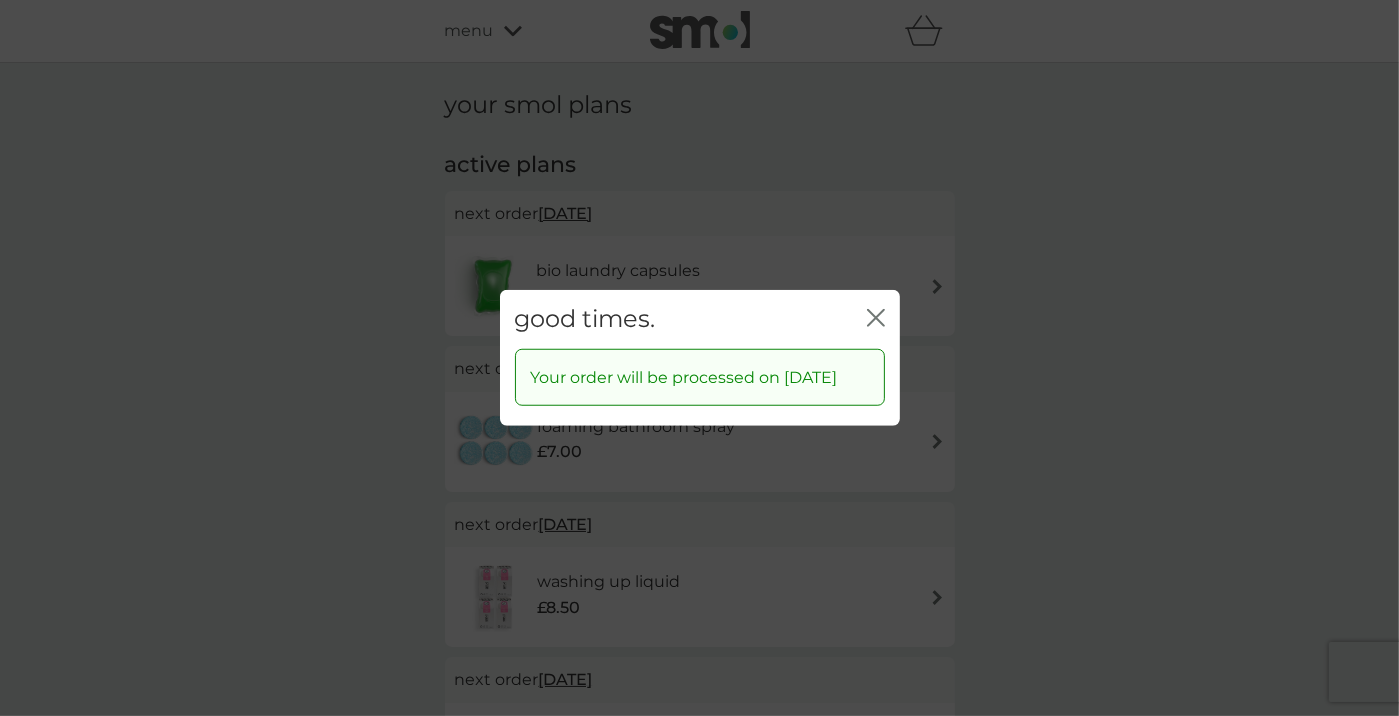 click 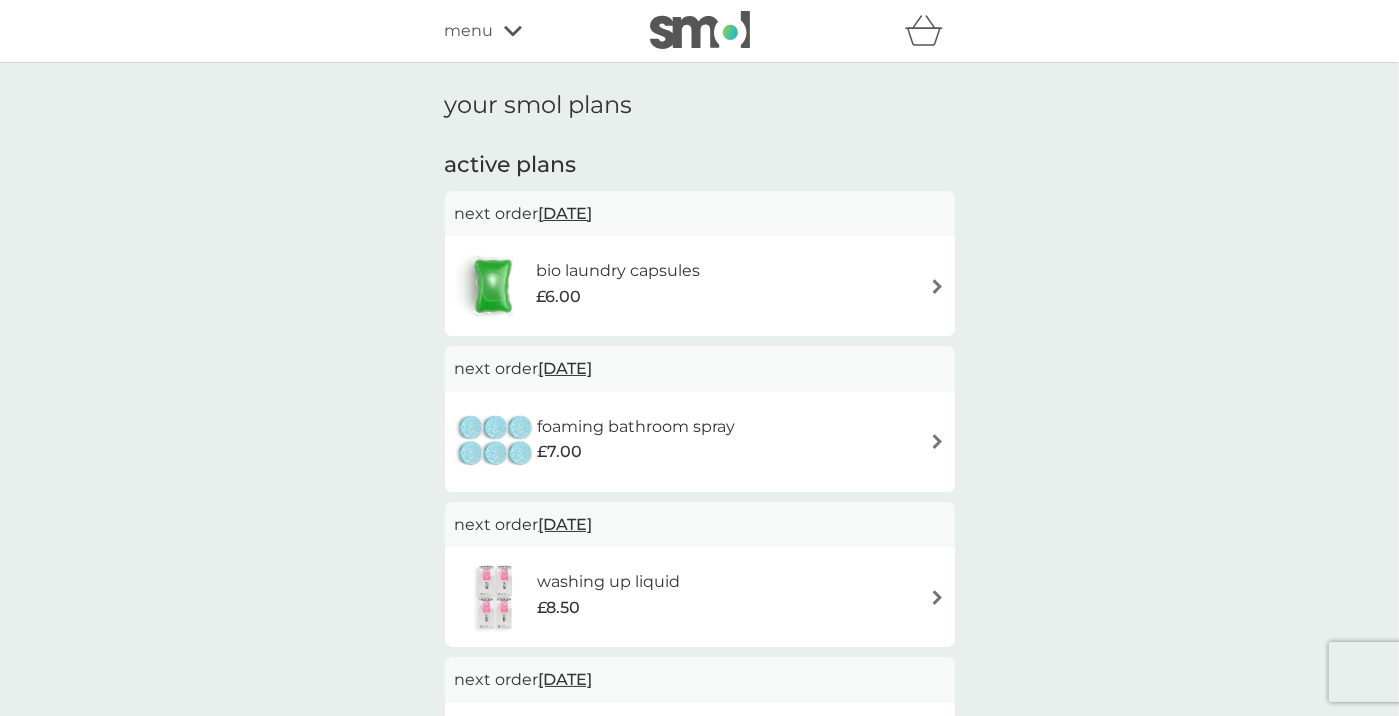 click on "[DATE]" at bounding box center [566, 213] 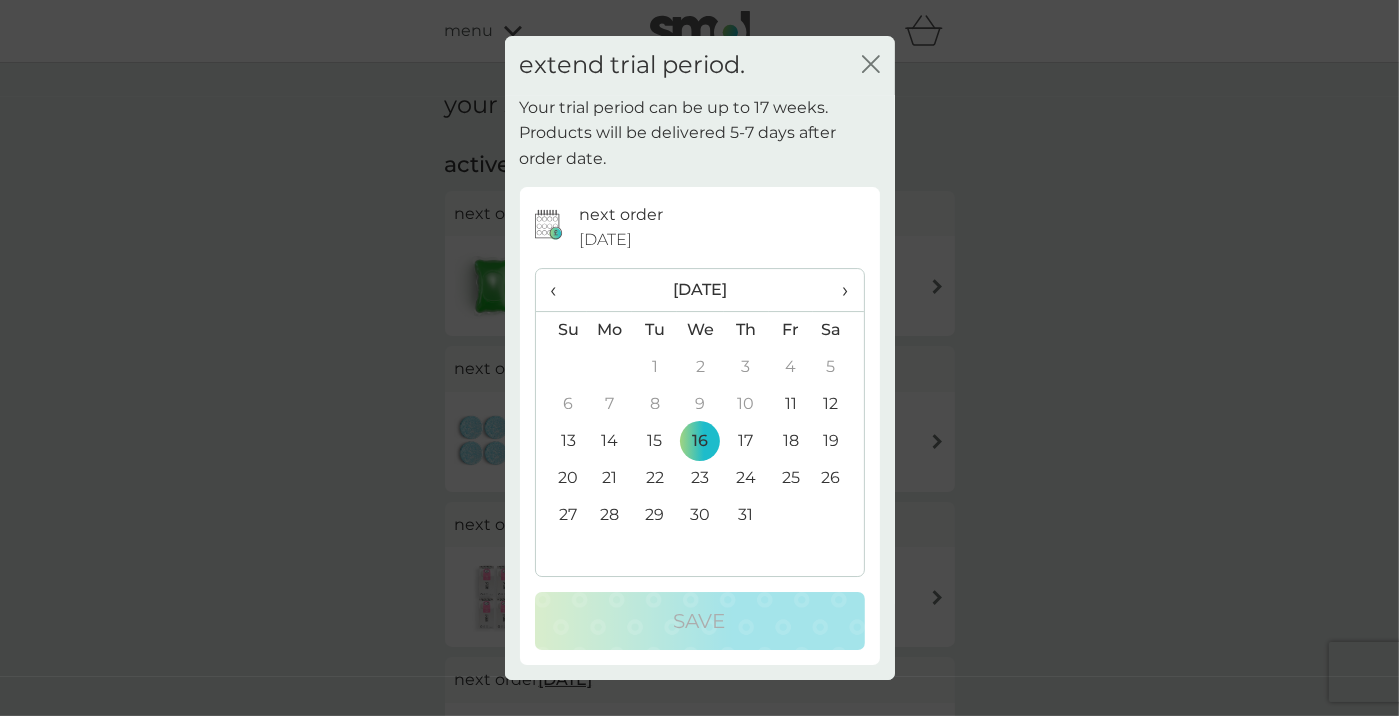 click on "›" at bounding box center [838, 290] 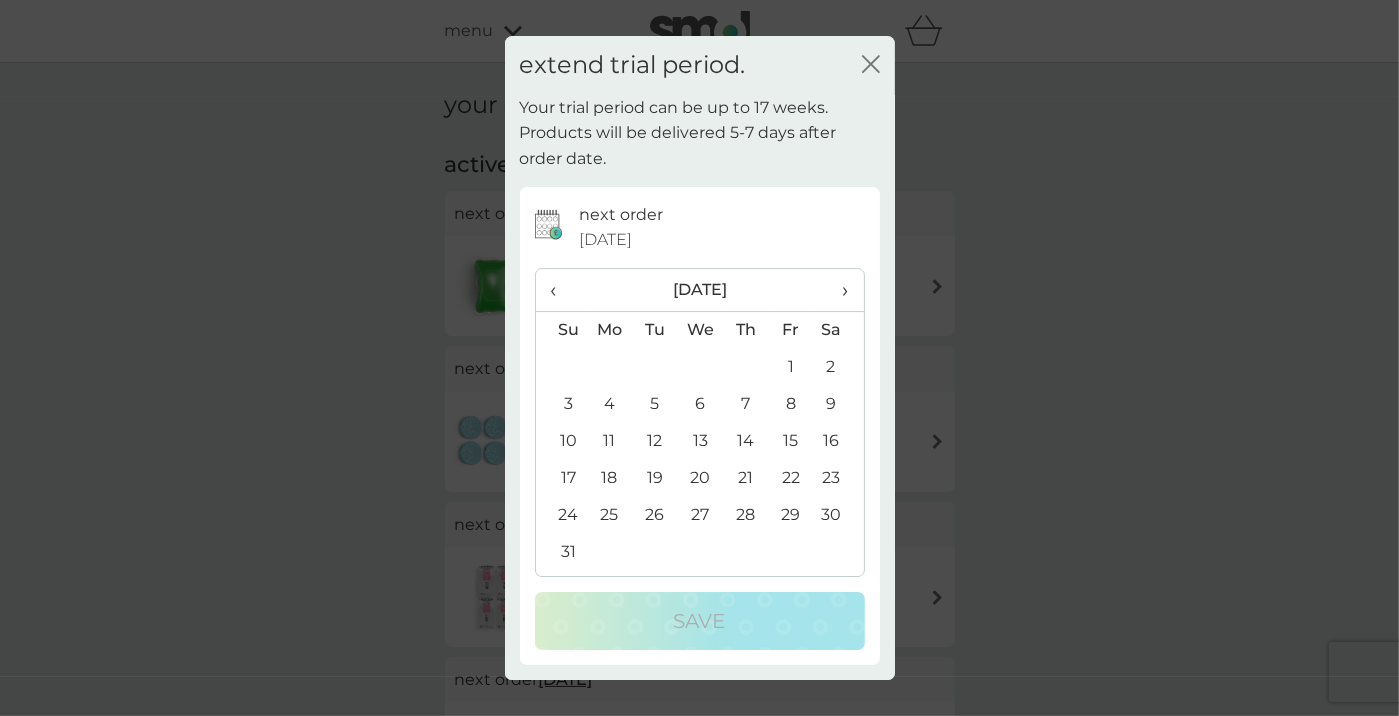 click on "27" at bounding box center [700, 515] 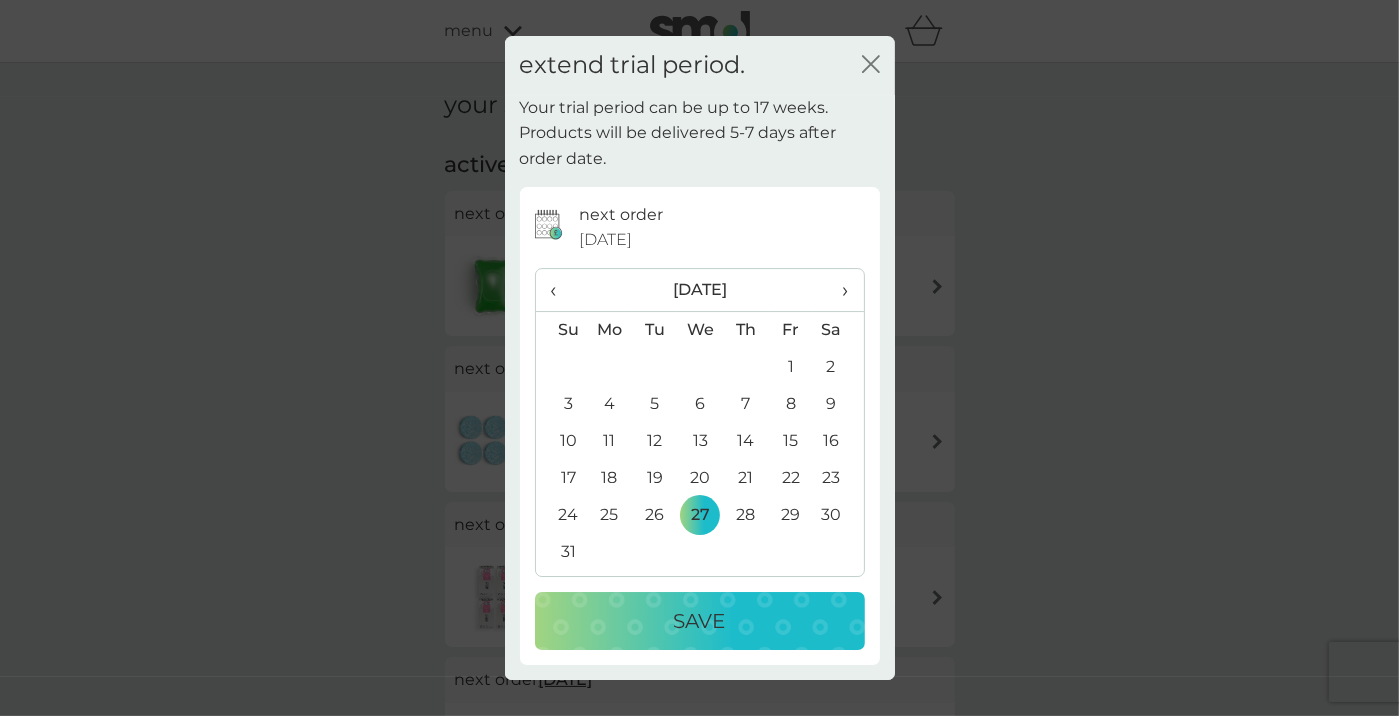 click on "Save" at bounding box center (700, 621) 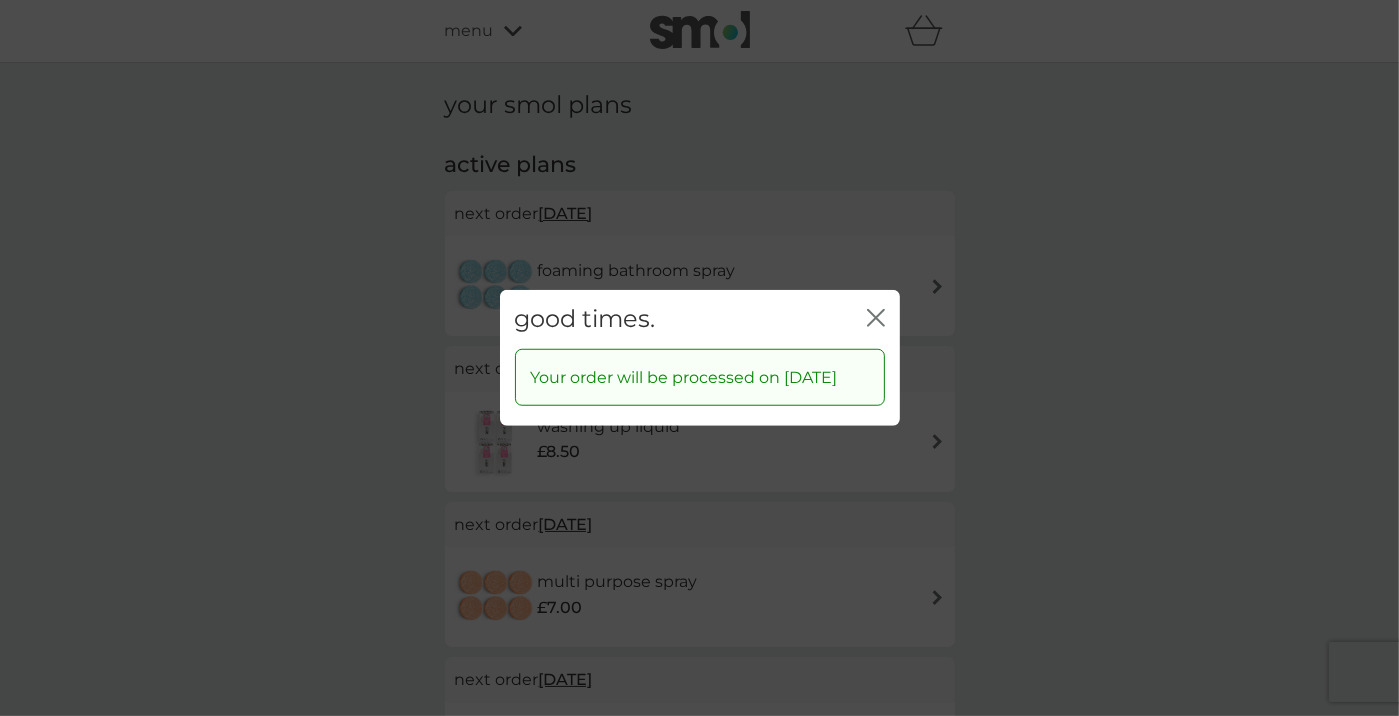 click on "close" 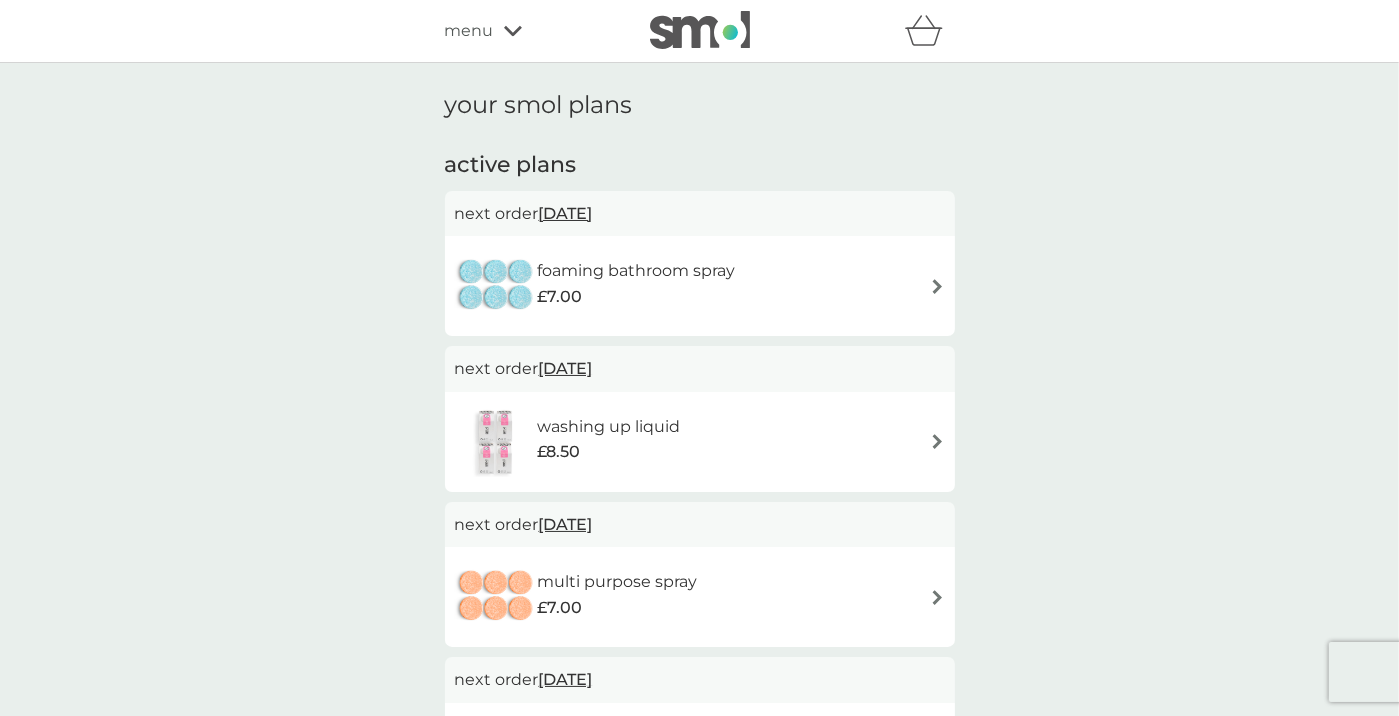 click on "[DATE]" at bounding box center (566, 213) 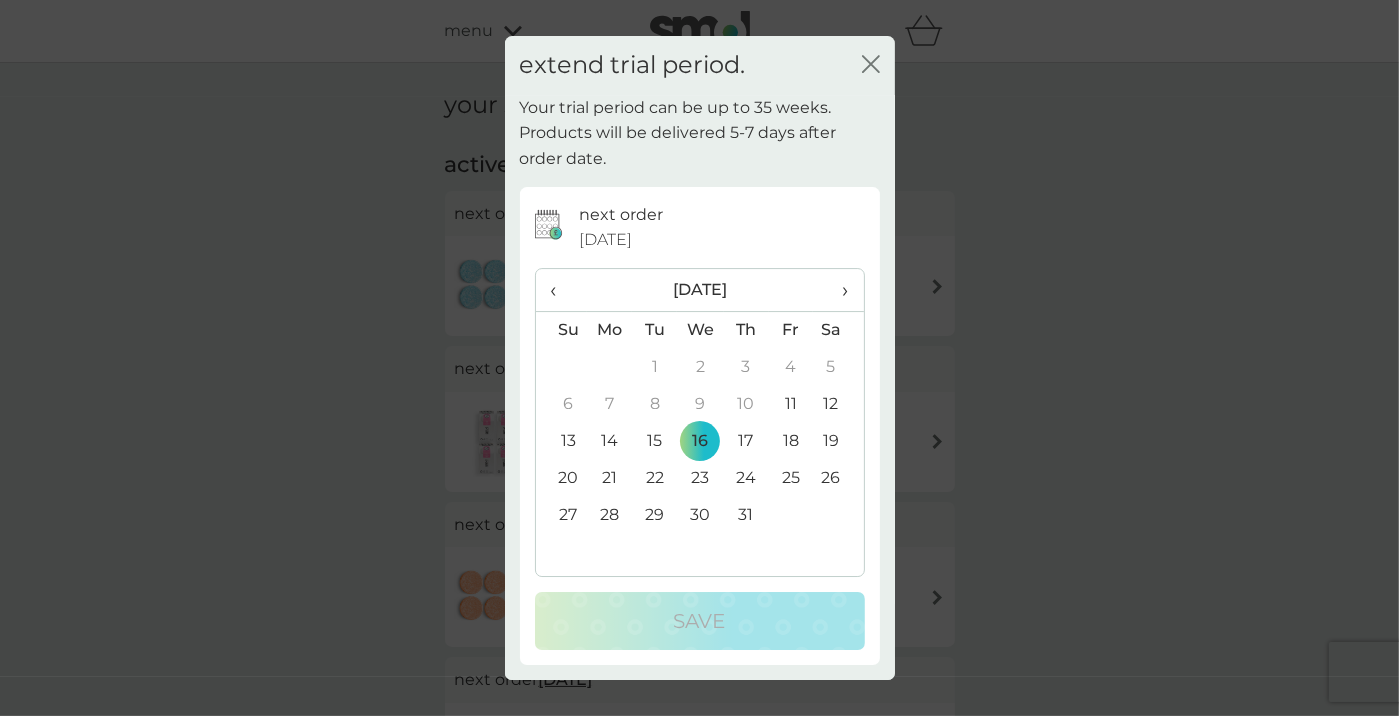 click on "›" at bounding box center [838, 290] 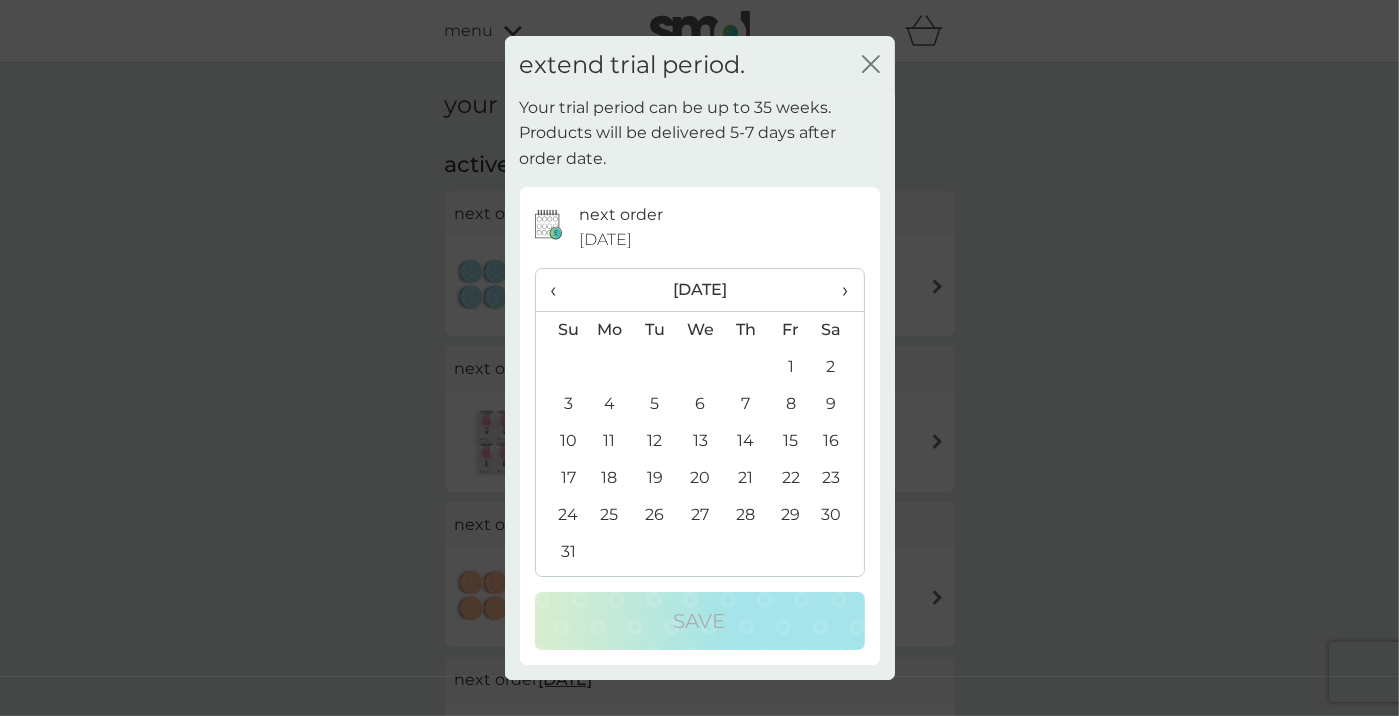 click on "27" at bounding box center (700, 515) 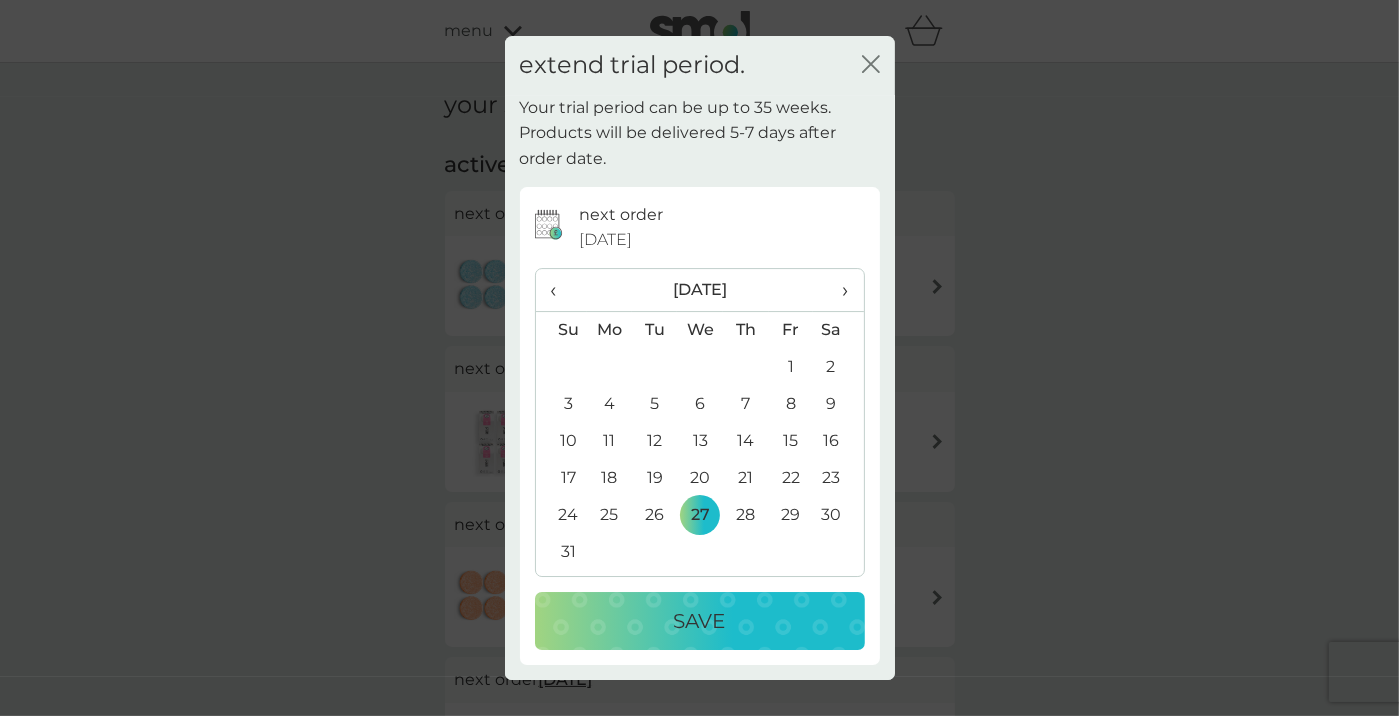 click on "Save" at bounding box center (700, 621) 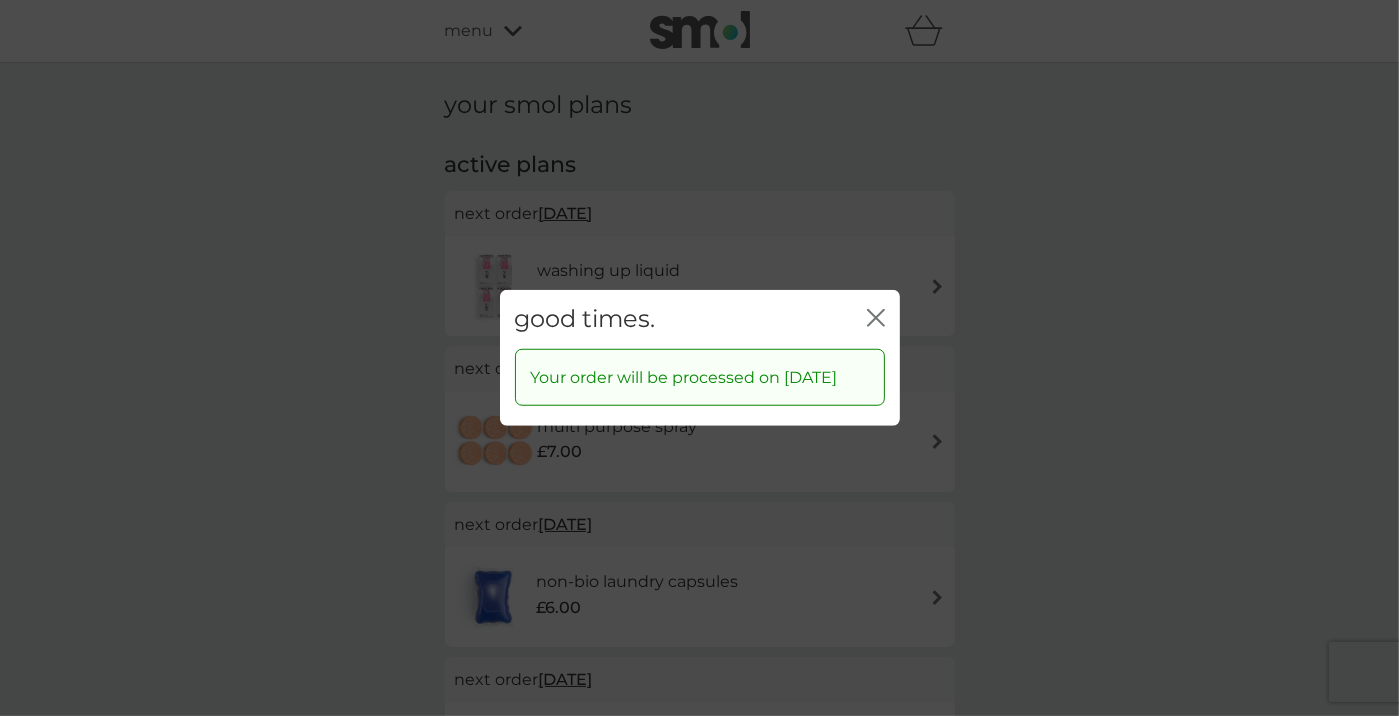 click 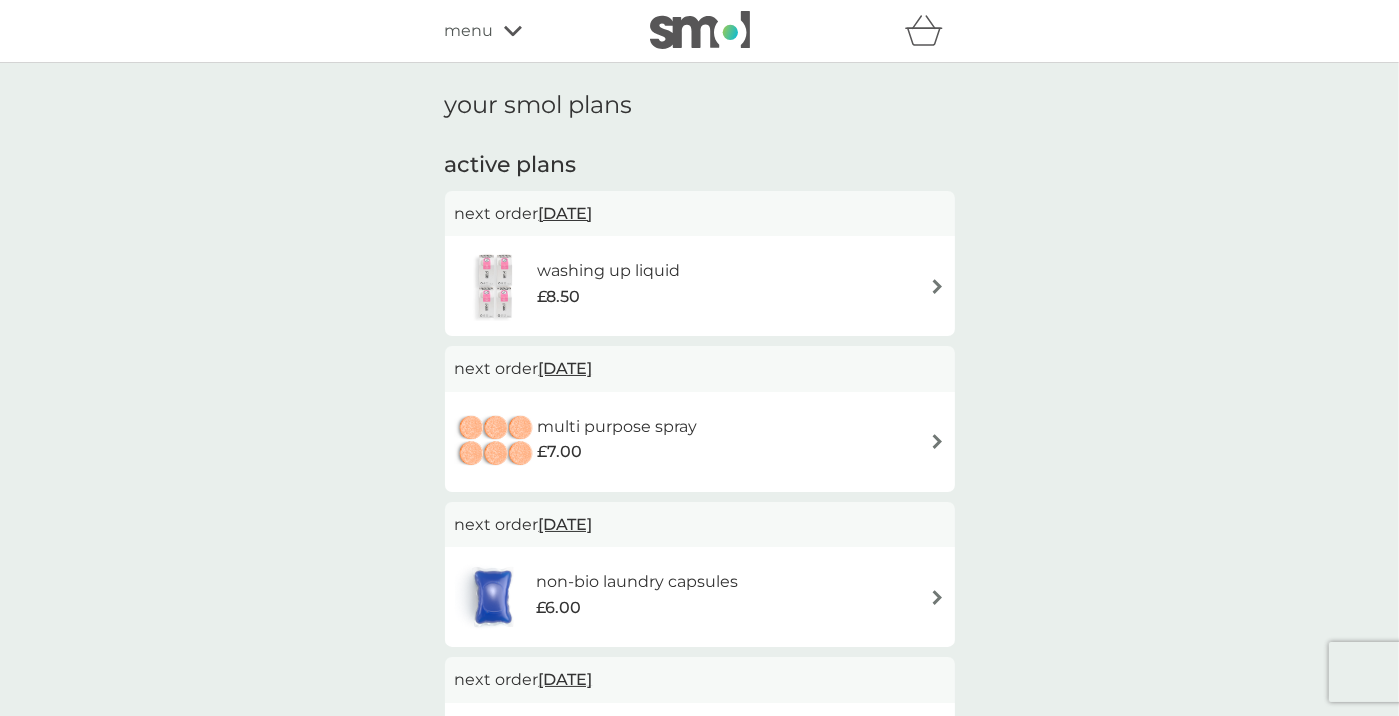 click on "[DATE]" at bounding box center [566, 213] 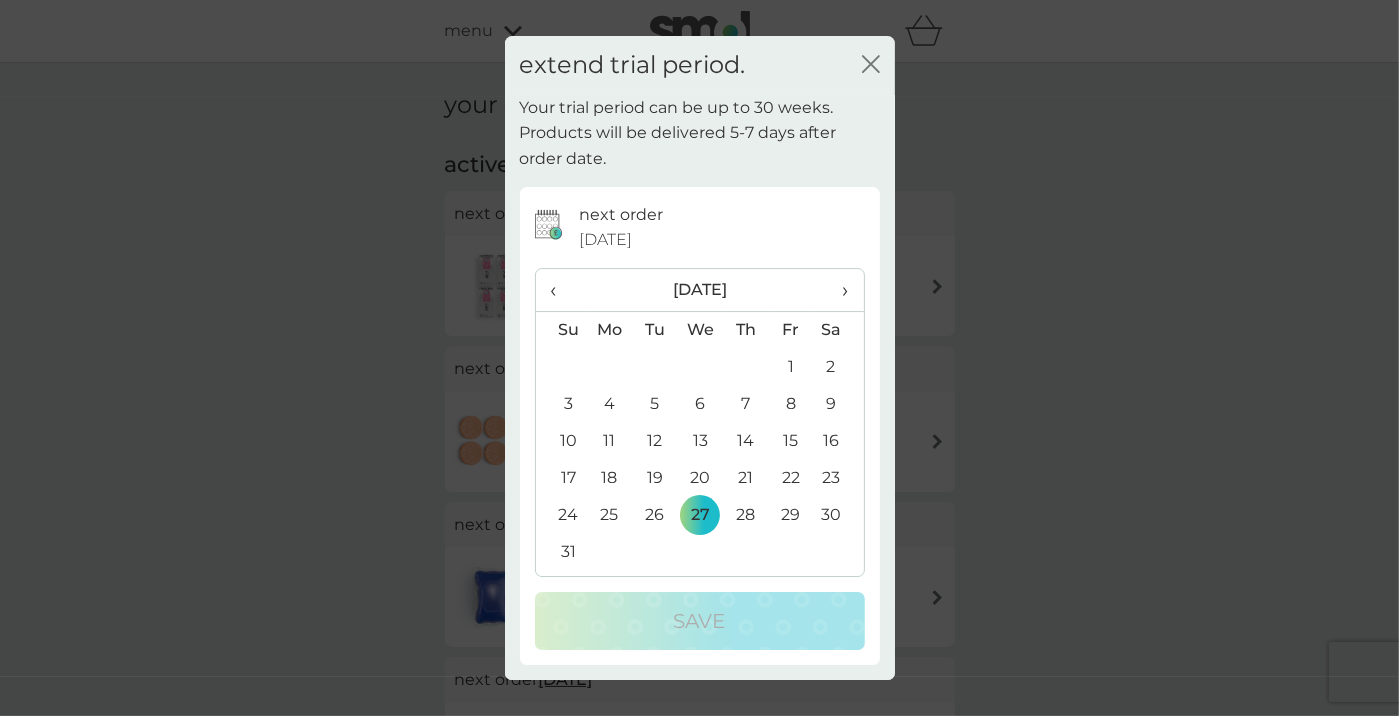 click 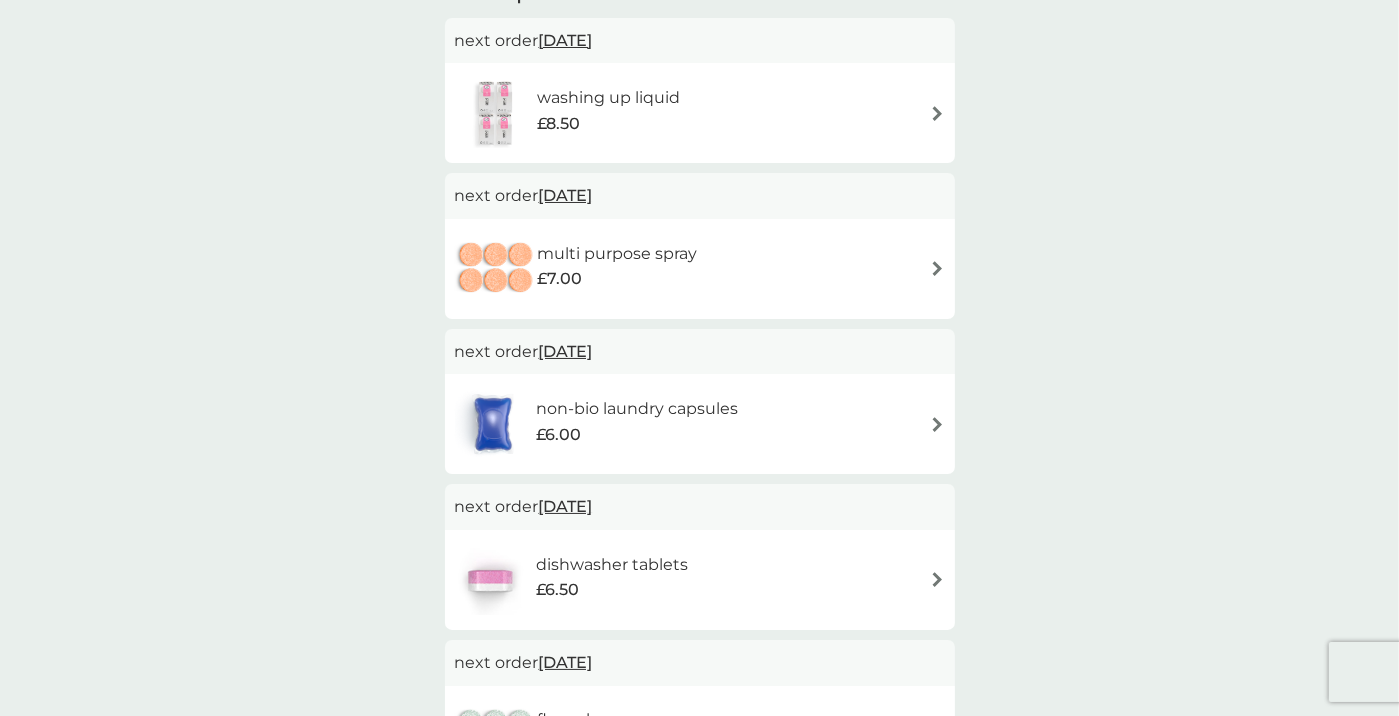 scroll, scrollTop: 0, scrollLeft: 0, axis: both 